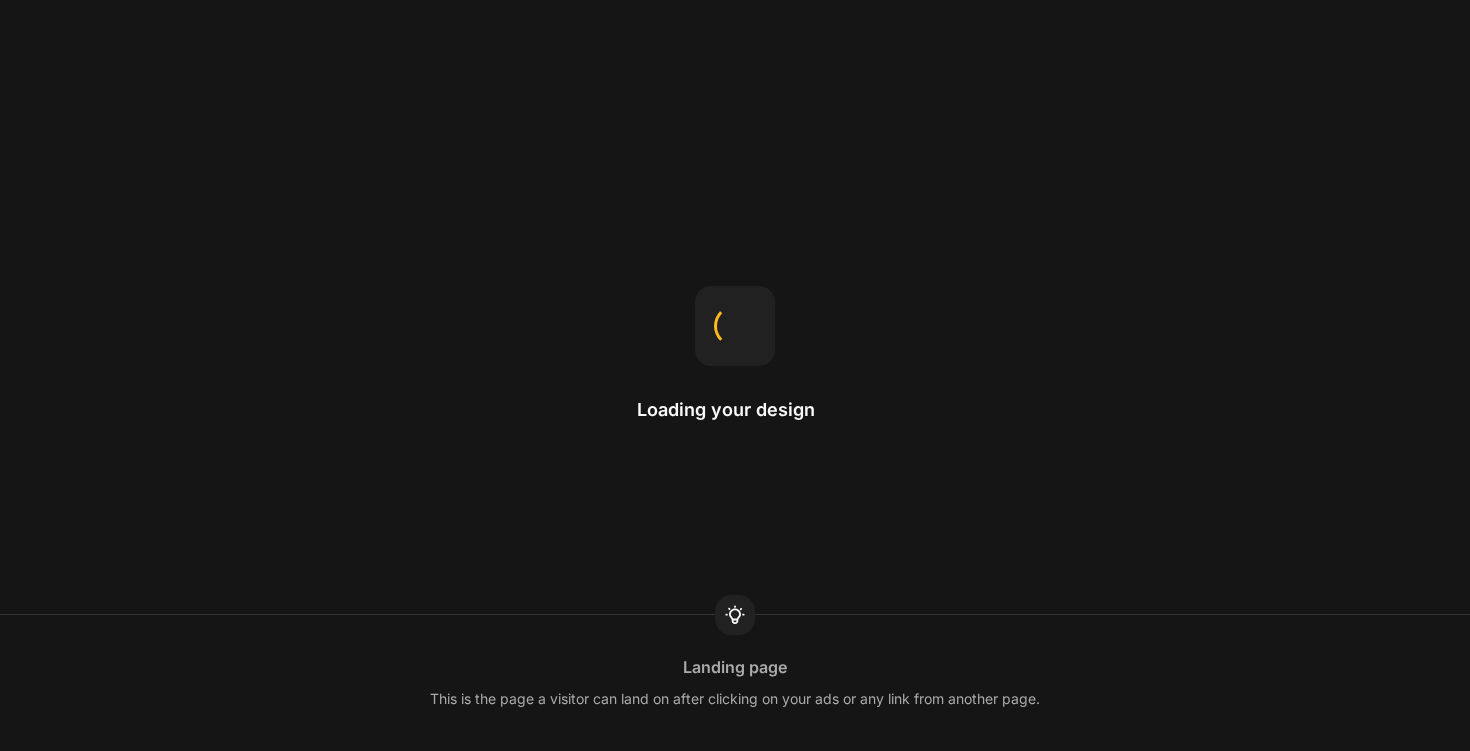 scroll, scrollTop: 0, scrollLeft: 0, axis: both 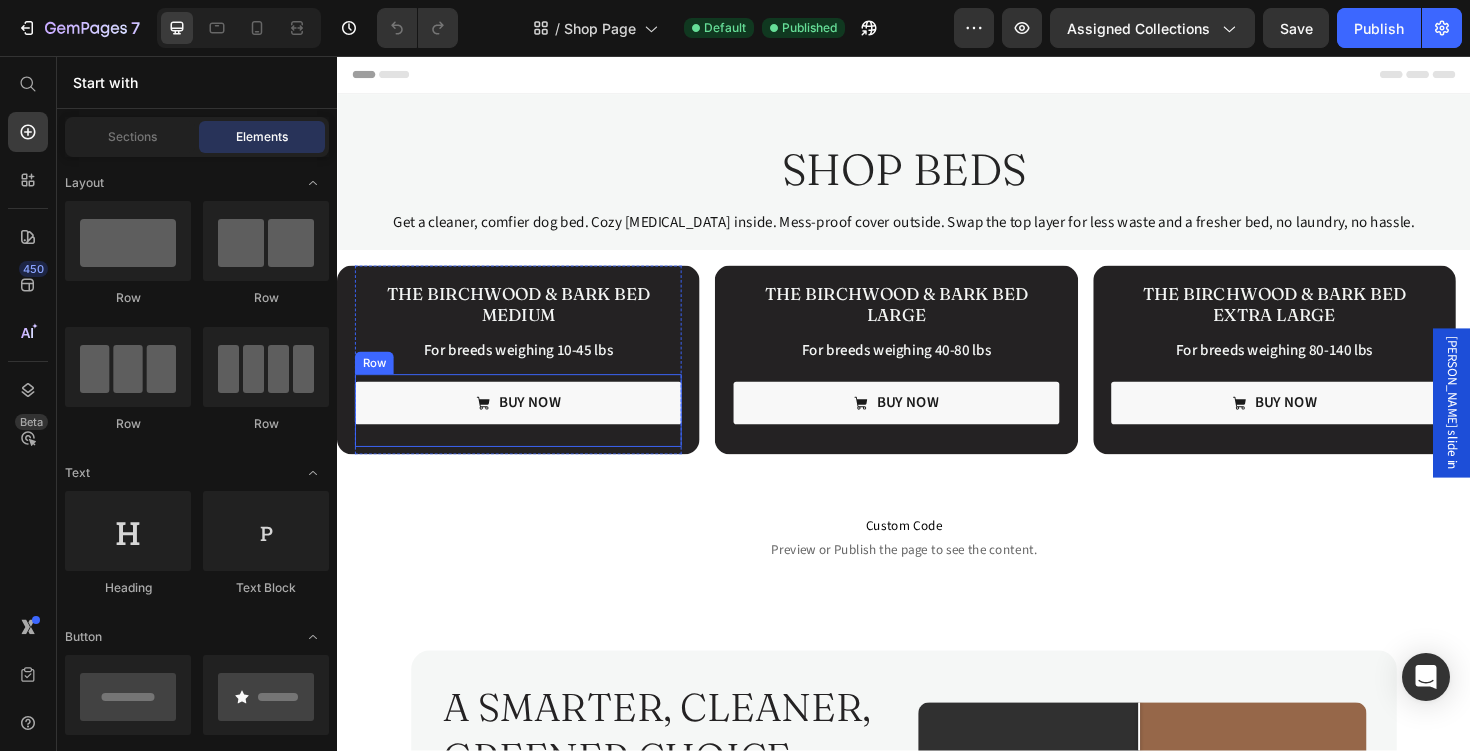 click on "Buy now Button" at bounding box center [529, 431] 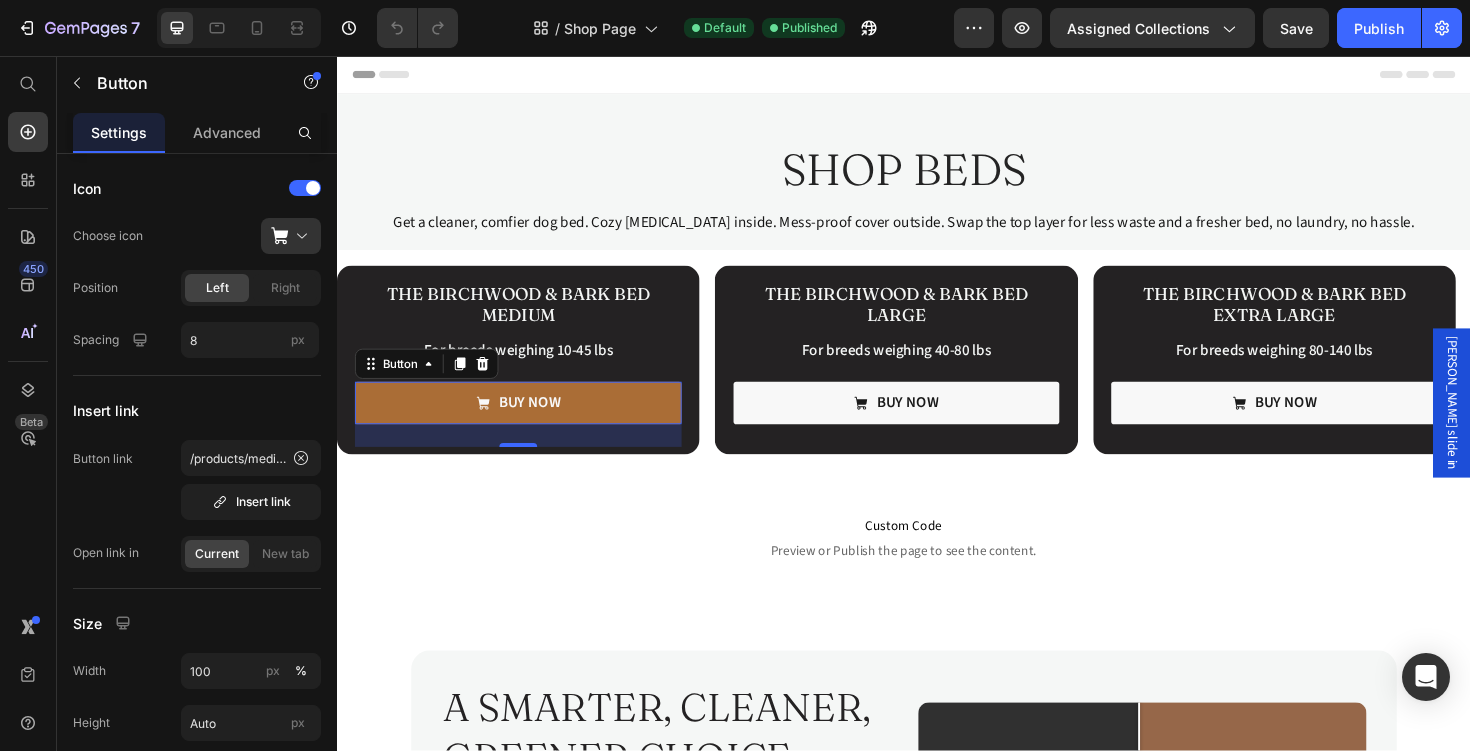 click on "Buy now" at bounding box center [529, 423] 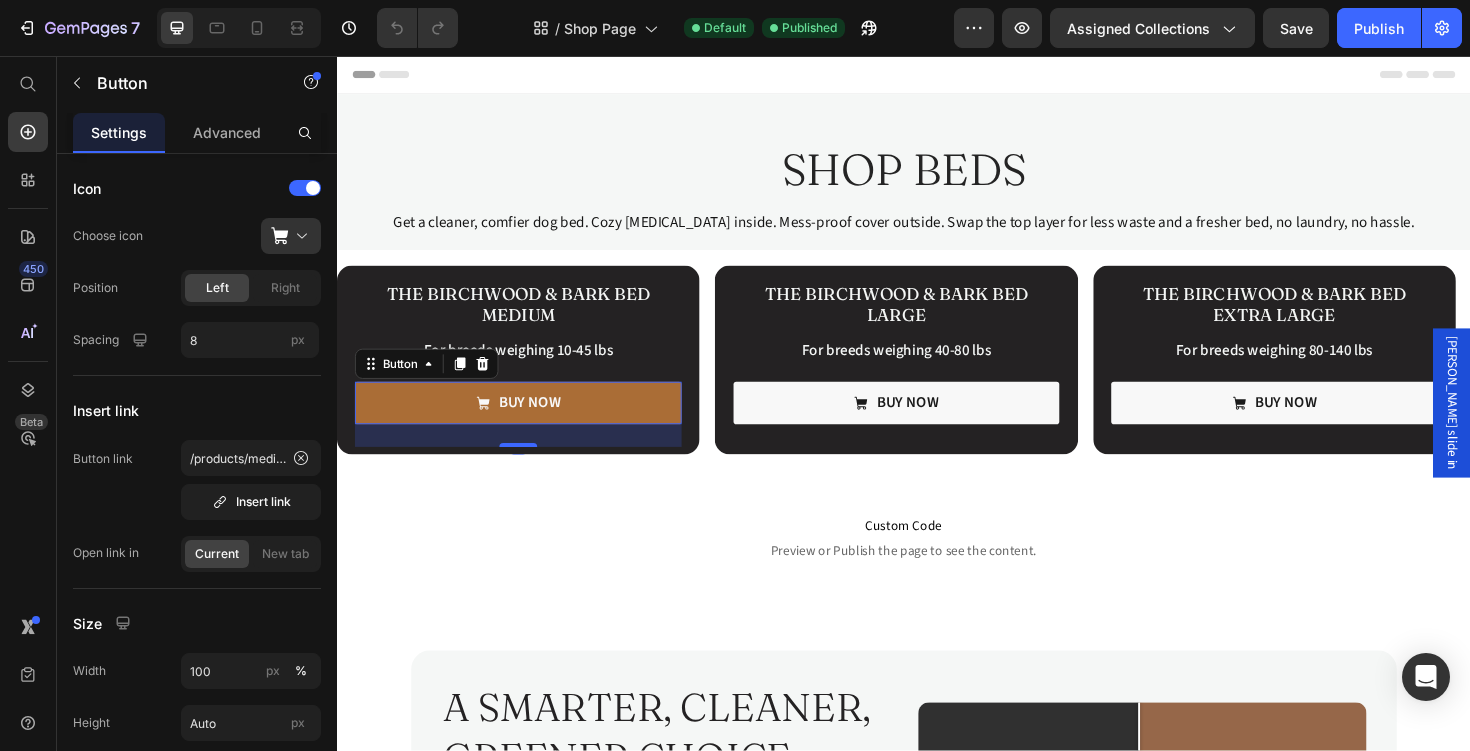 scroll, scrollTop: 123, scrollLeft: 0, axis: vertical 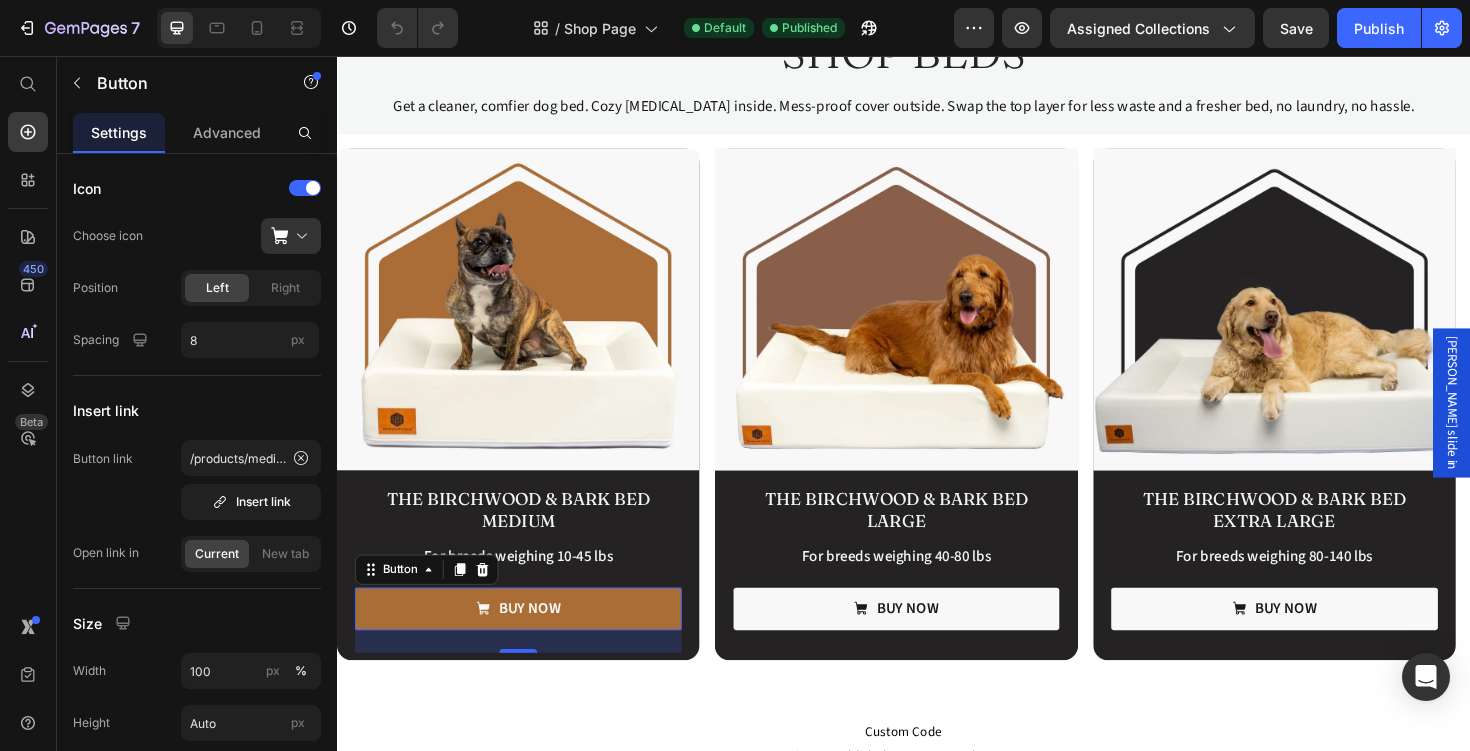 click on "Buy now" at bounding box center (529, 642) 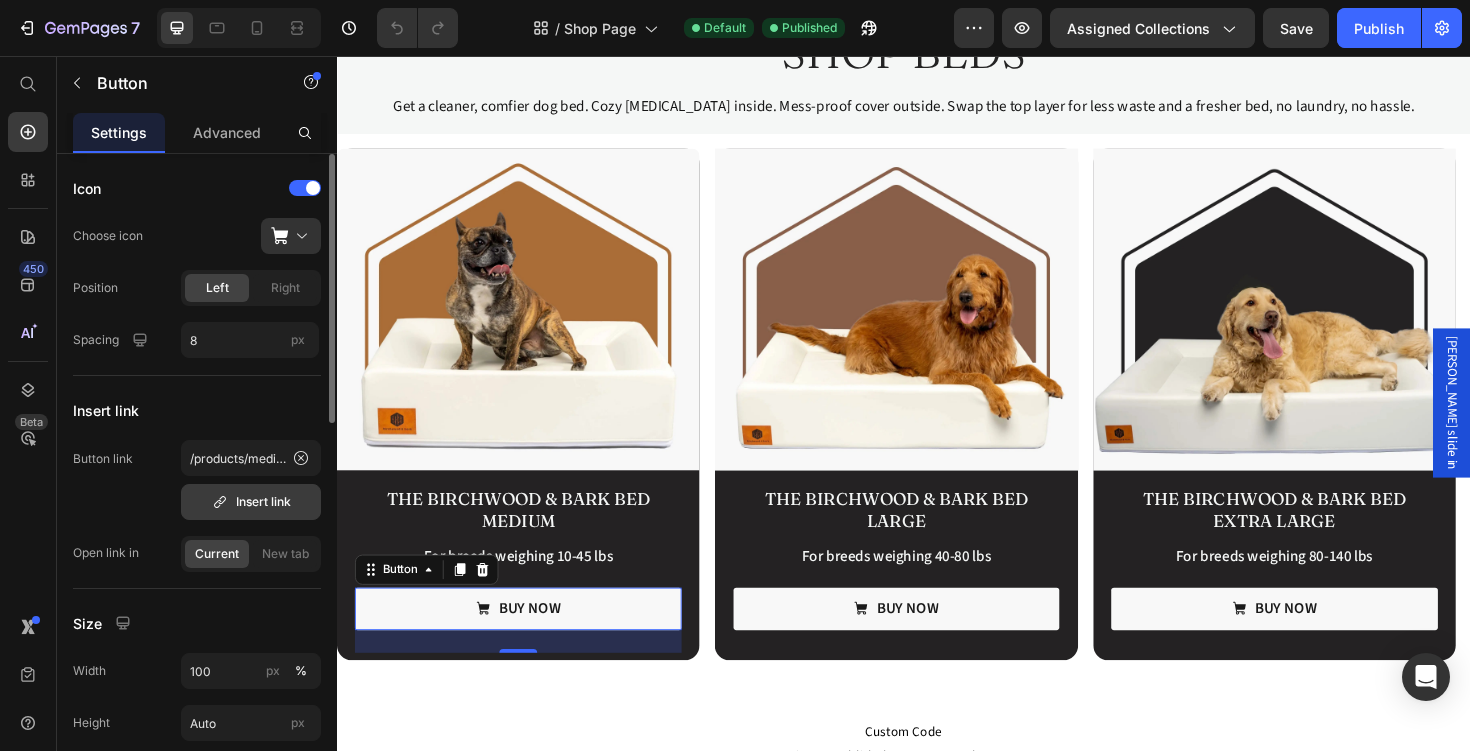 click on "Insert link" at bounding box center [251, 502] 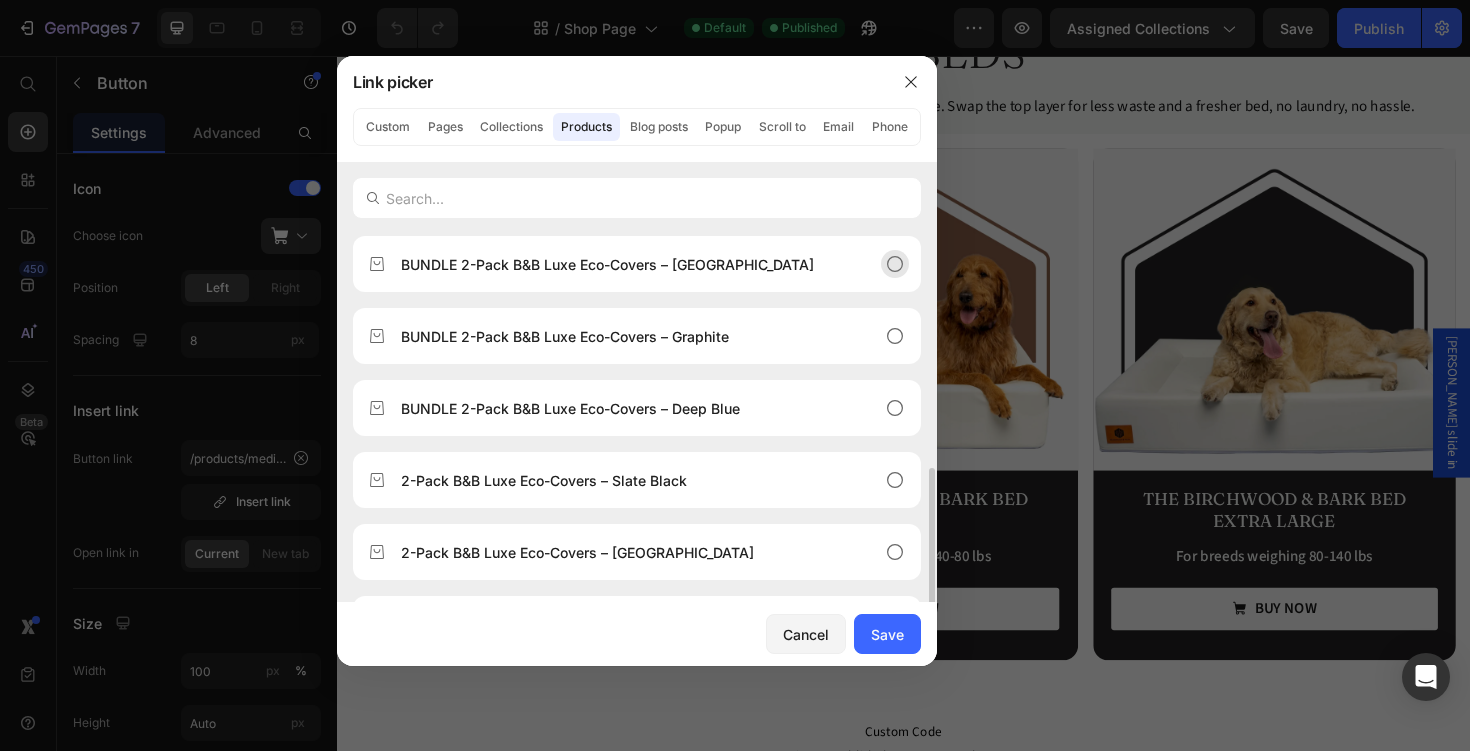 scroll, scrollTop: 0, scrollLeft: 0, axis: both 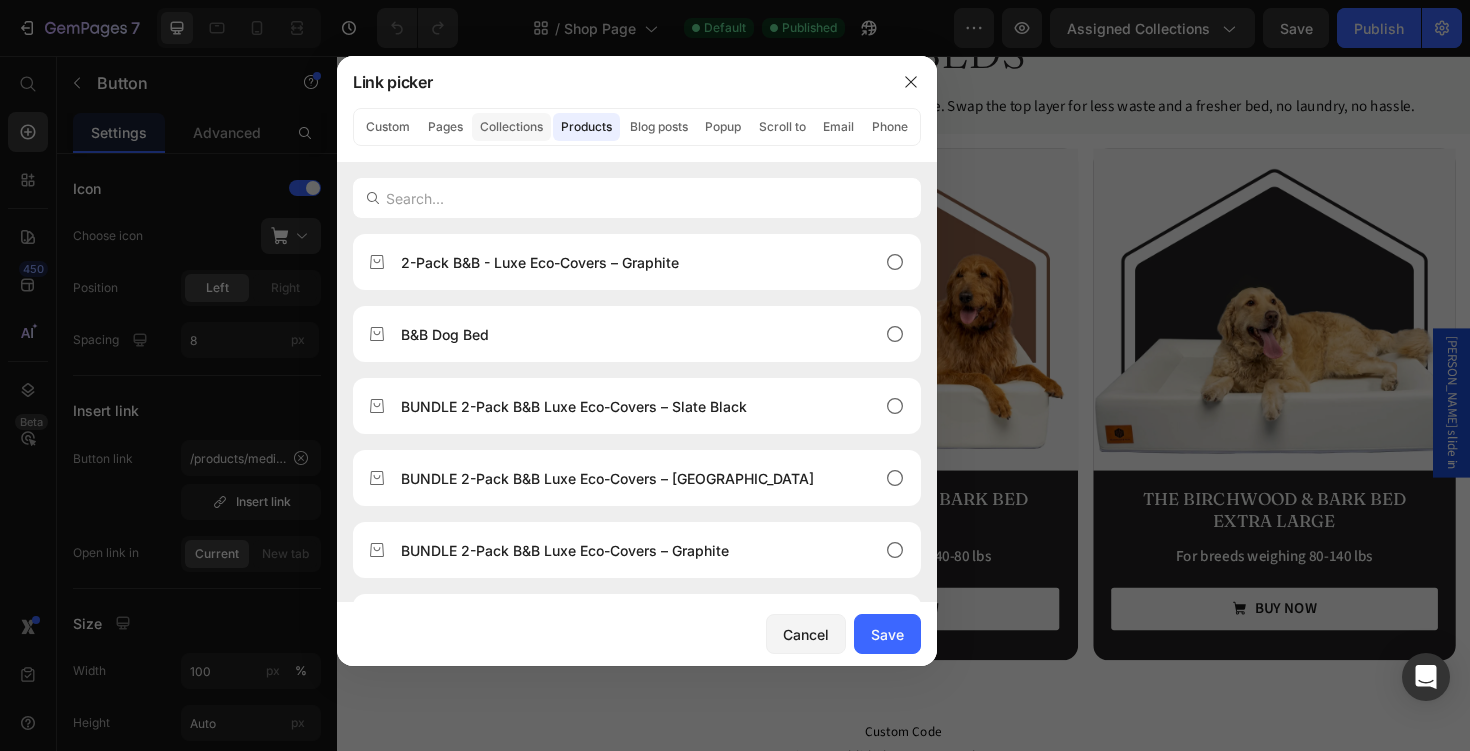 click on "Collections" 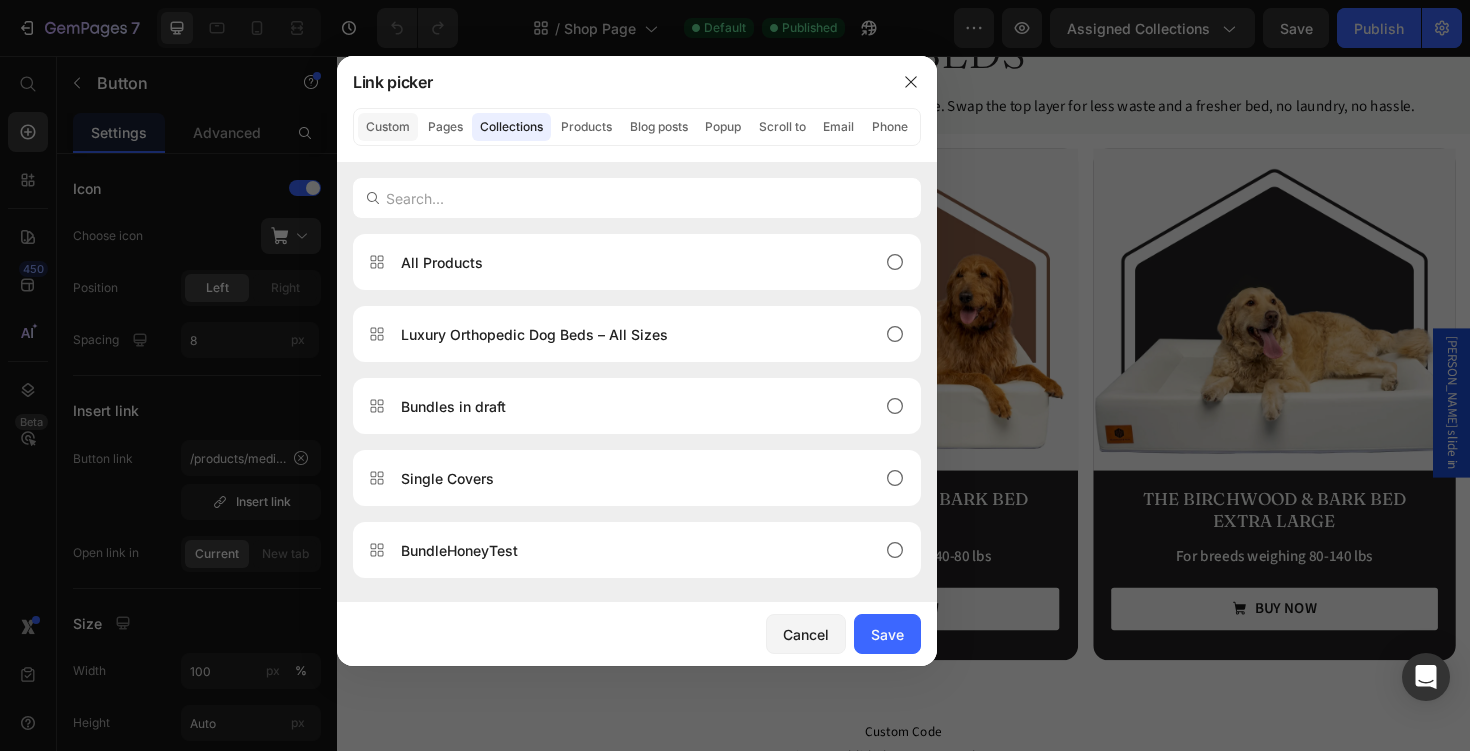 click on "Custom" 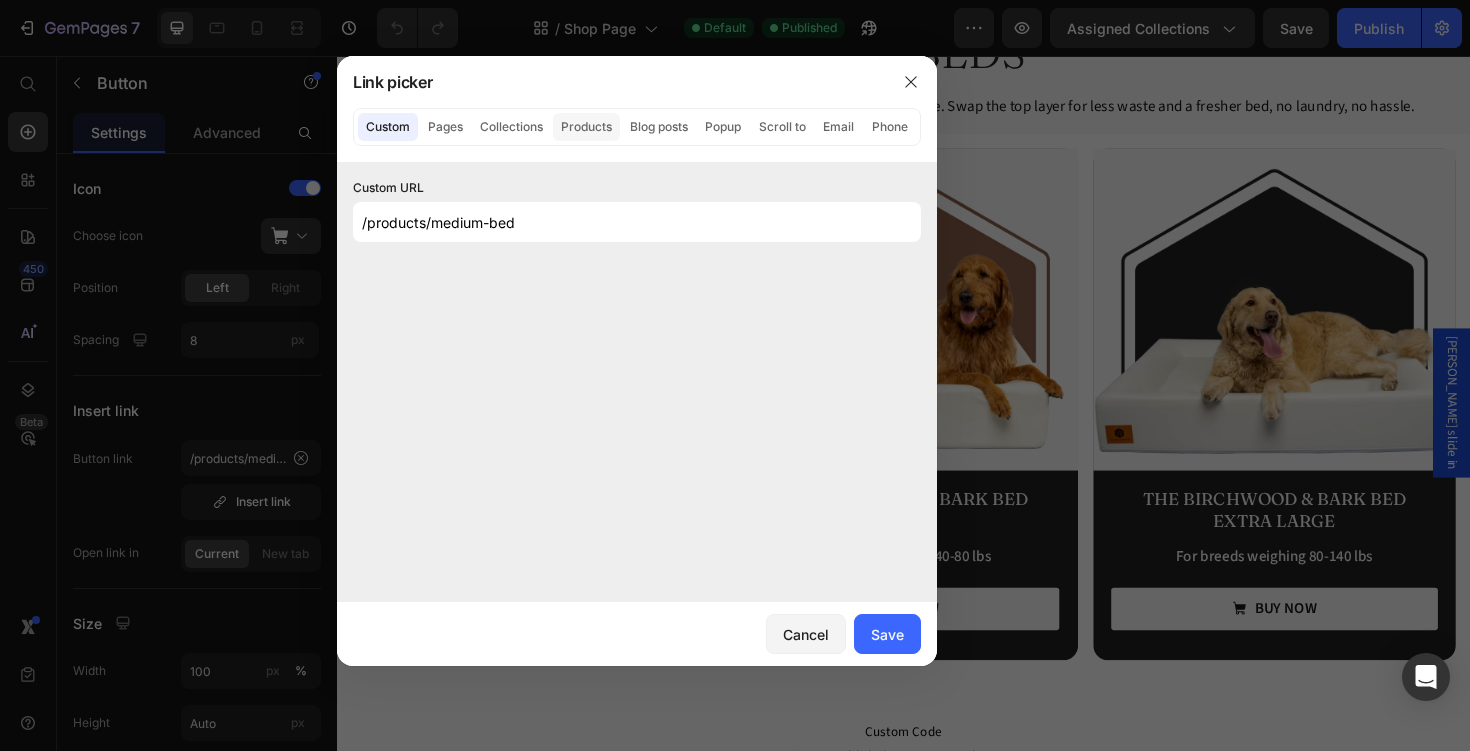 click on "Products" 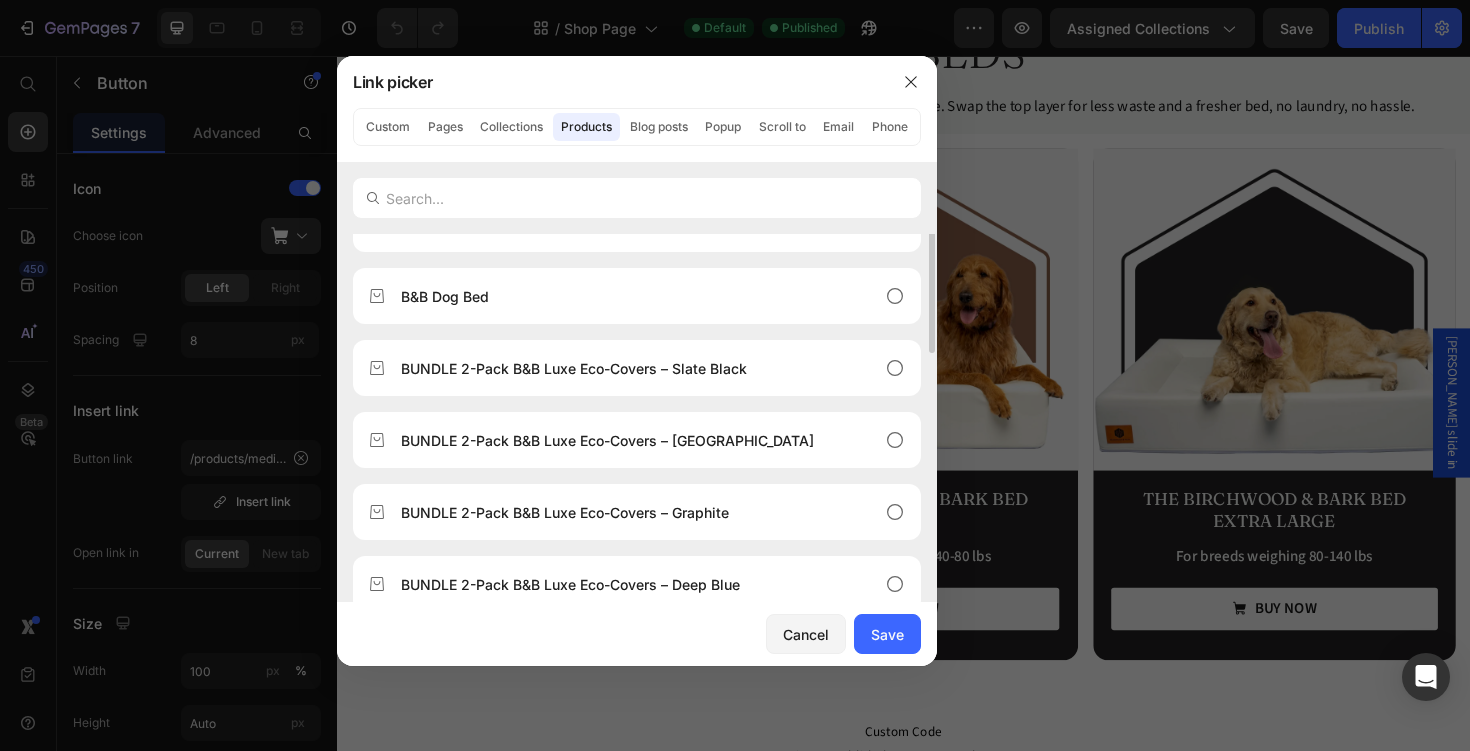 scroll, scrollTop: 0, scrollLeft: 0, axis: both 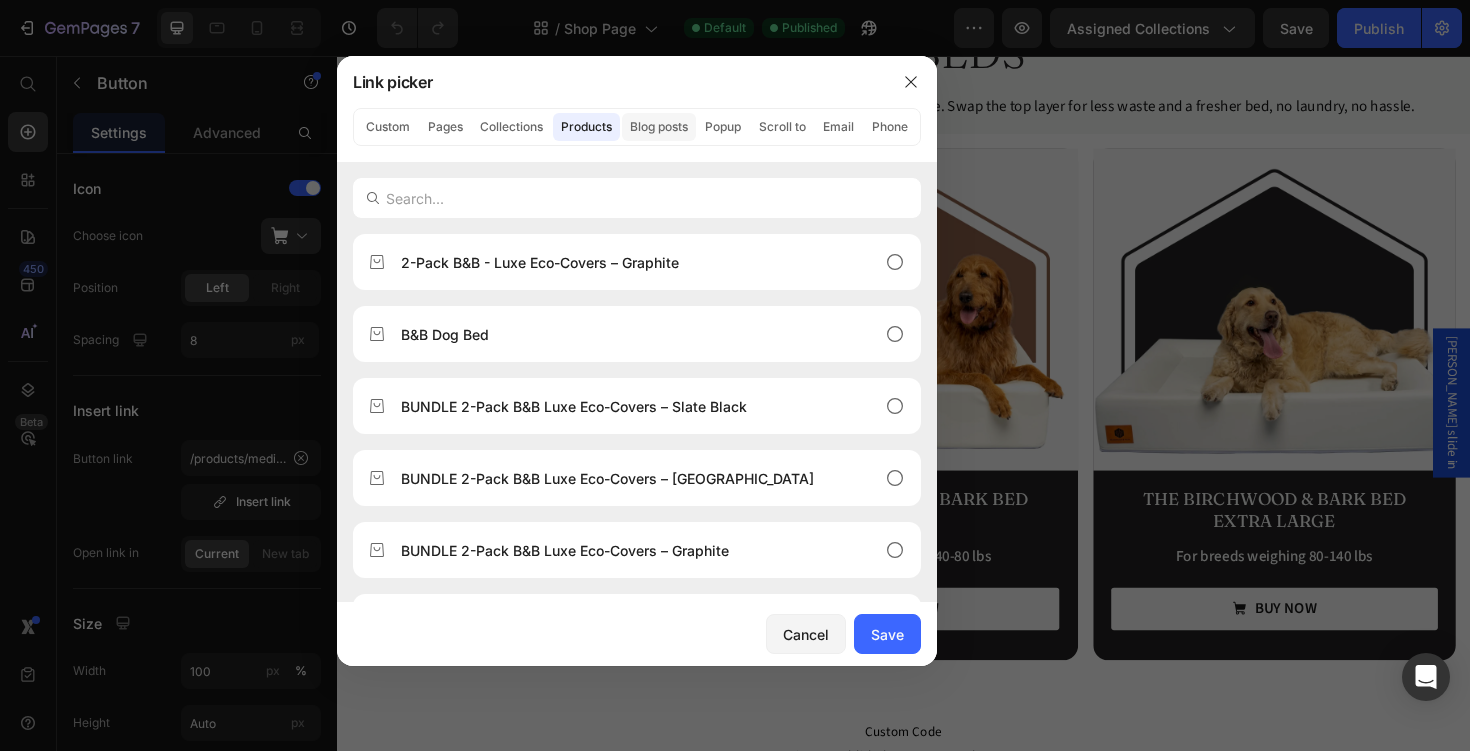 click on "Blog posts" 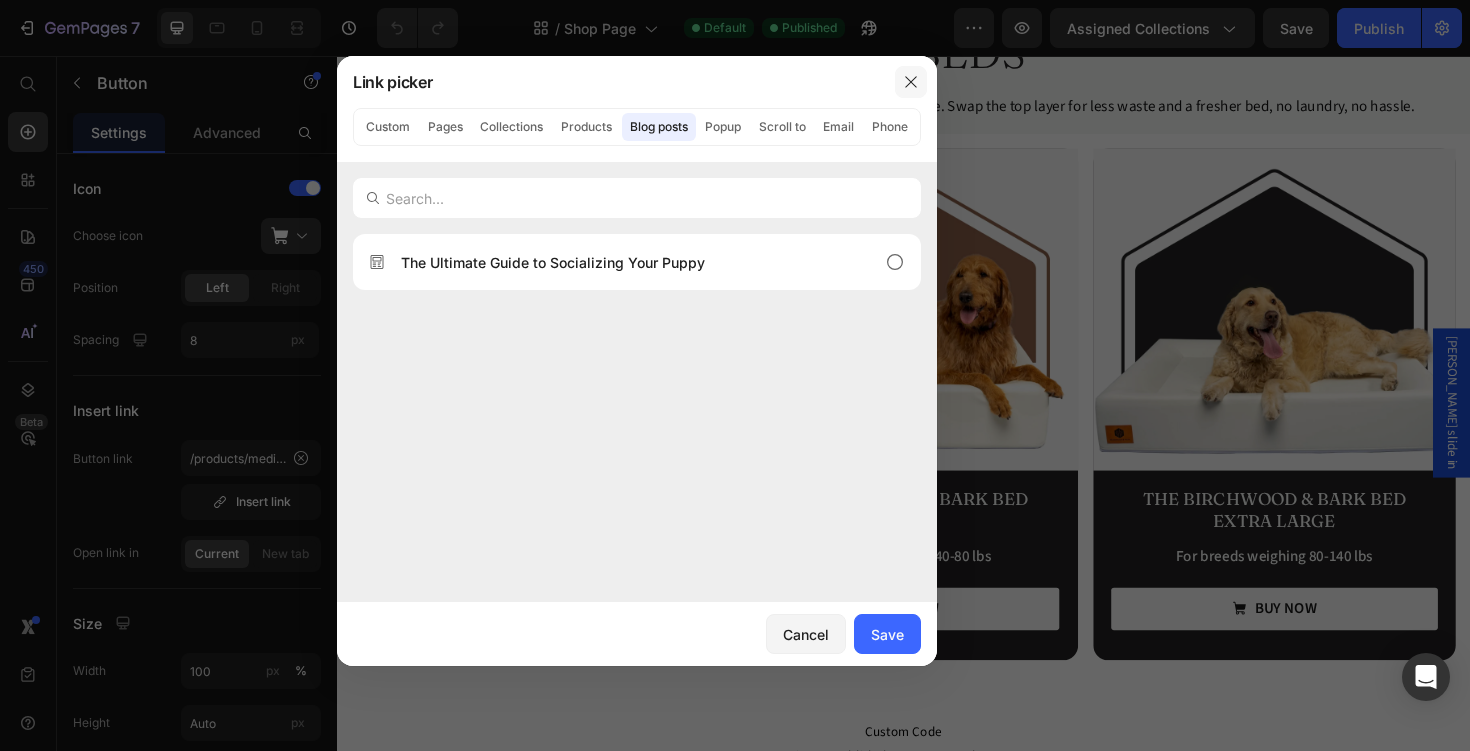 click at bounding box center [911, 82] 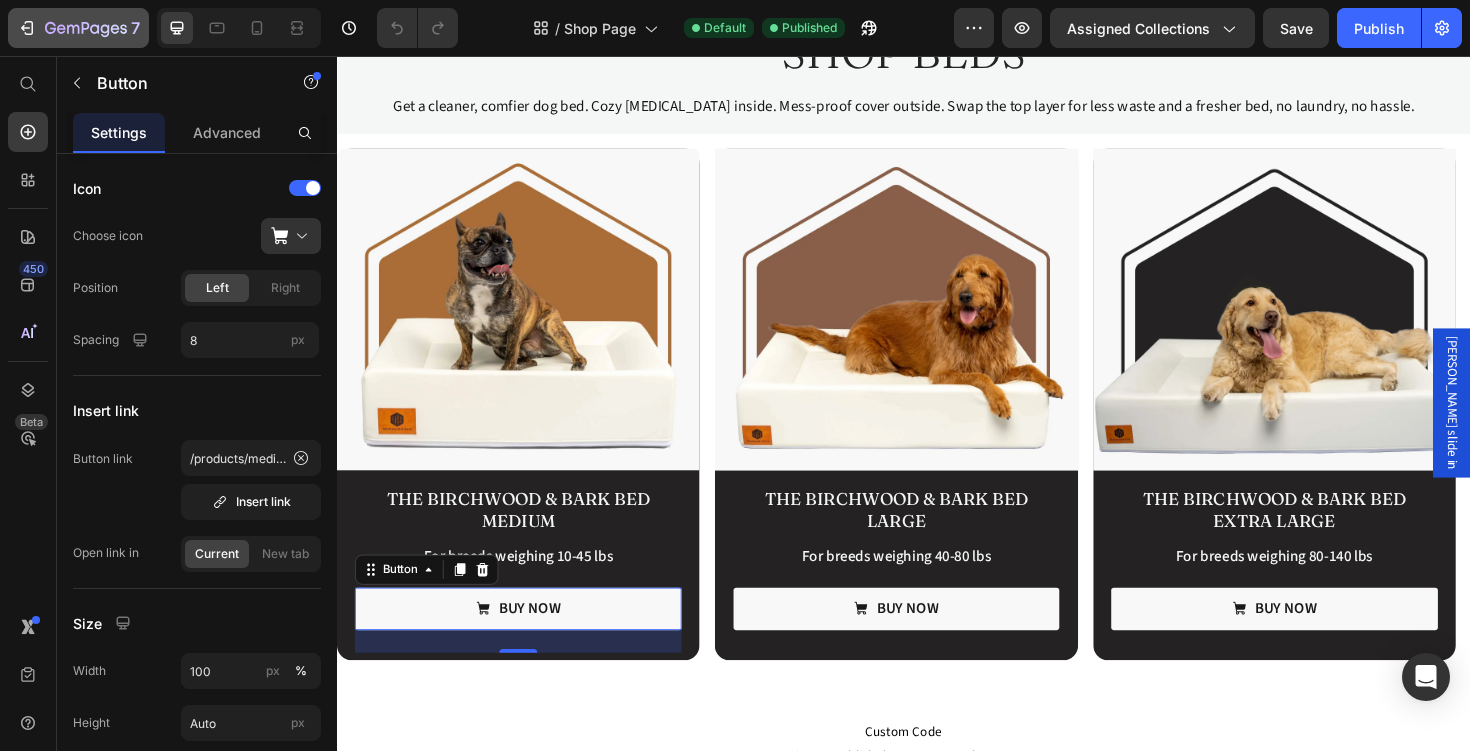 click on "7" 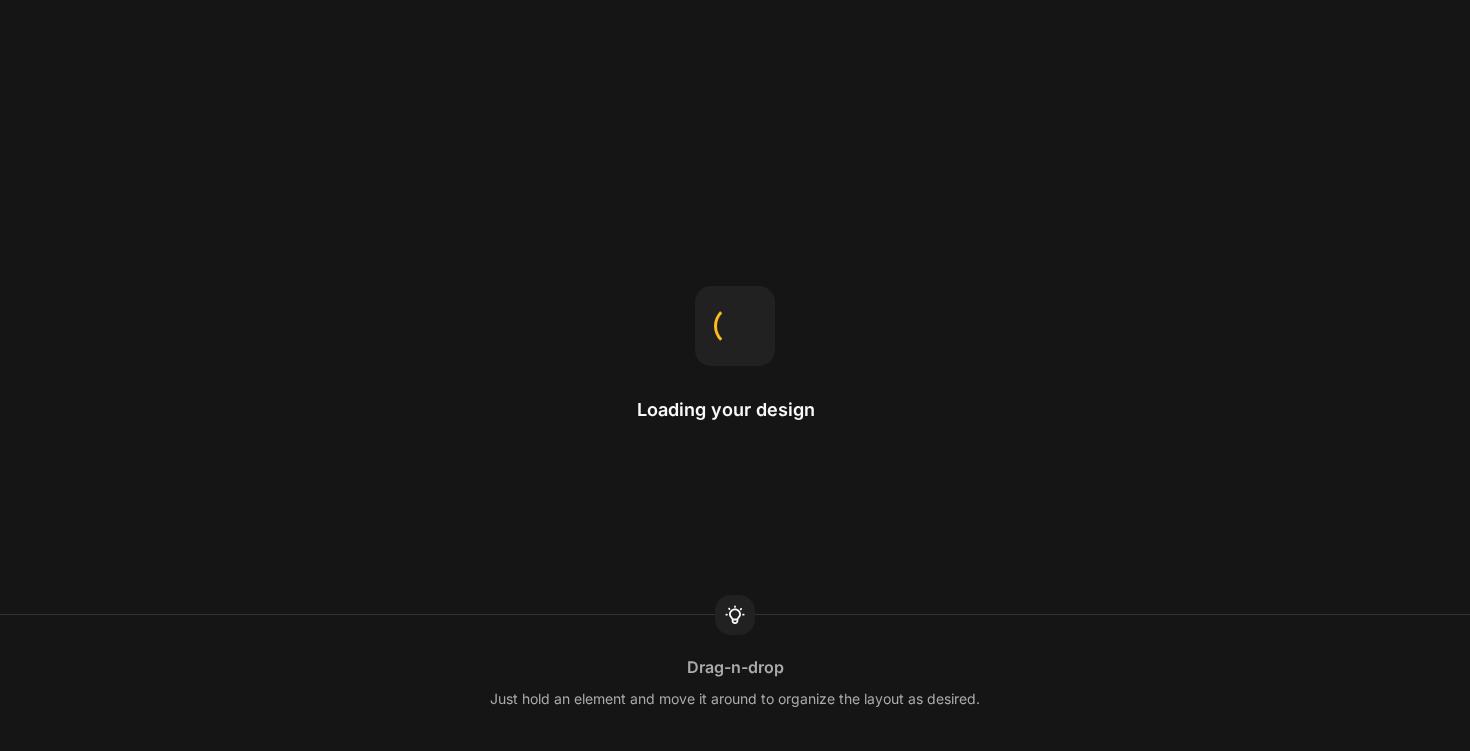 scroll, scrollTop: 0, scrollLeft: 0, axis: both 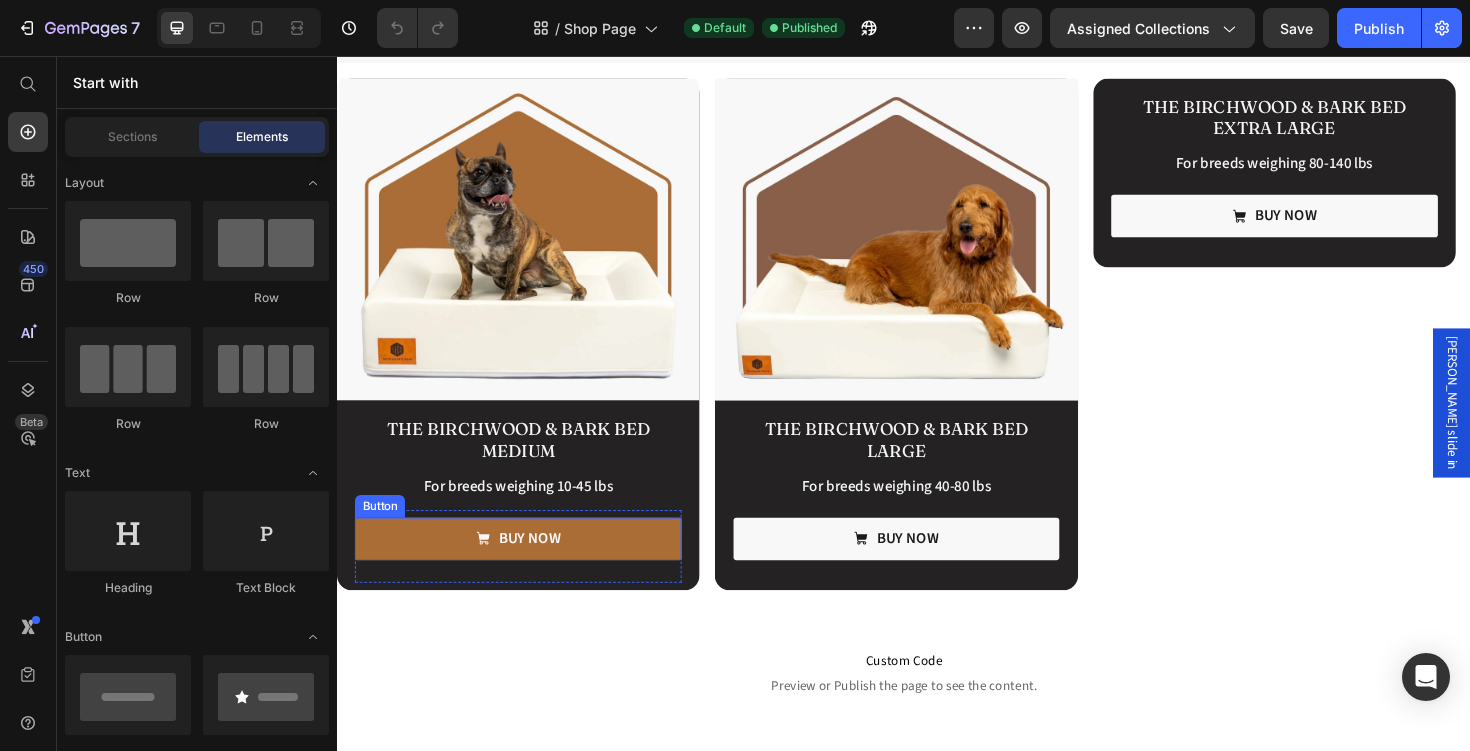 click on "Buy now" at bounding box center (529, 567) 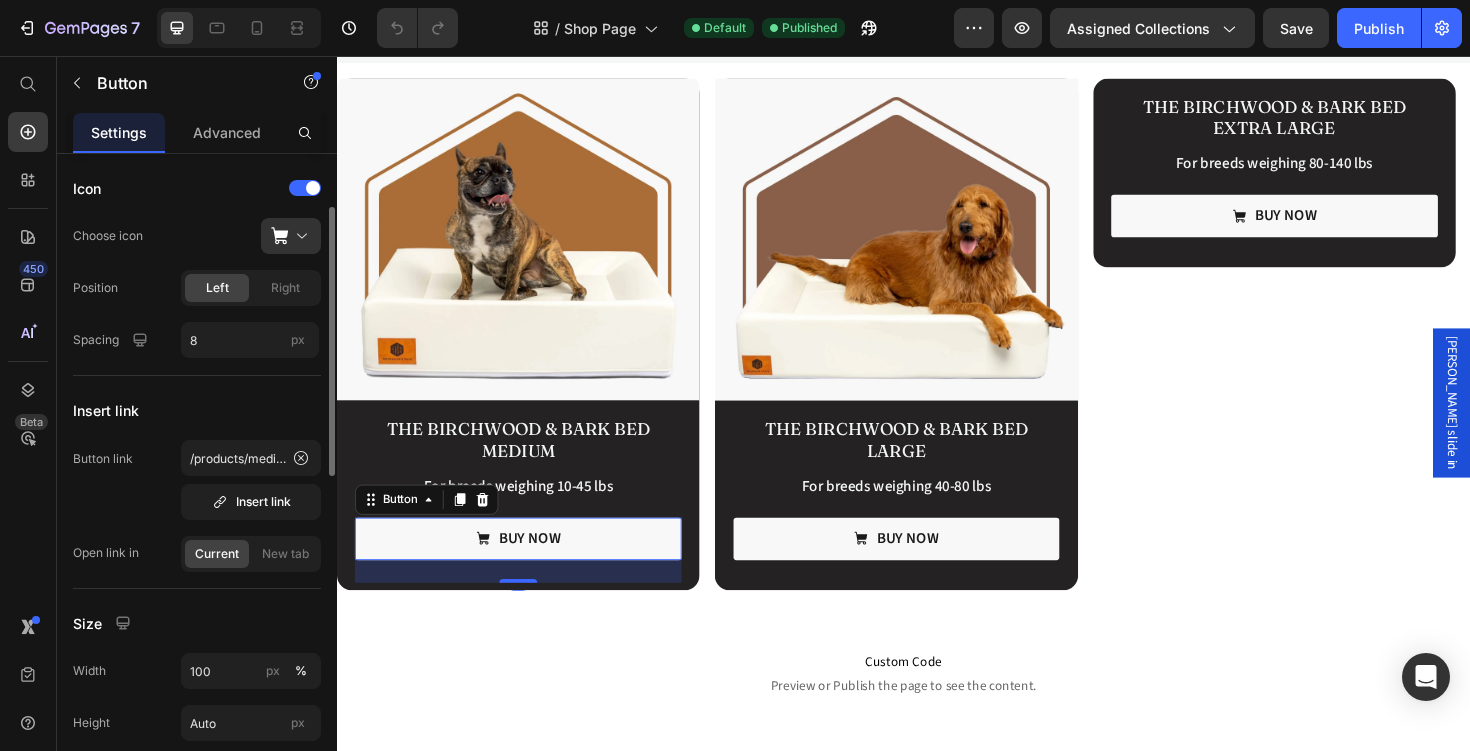scroll, scrollTop: 45, scrollLeft: 0, axis: vertical 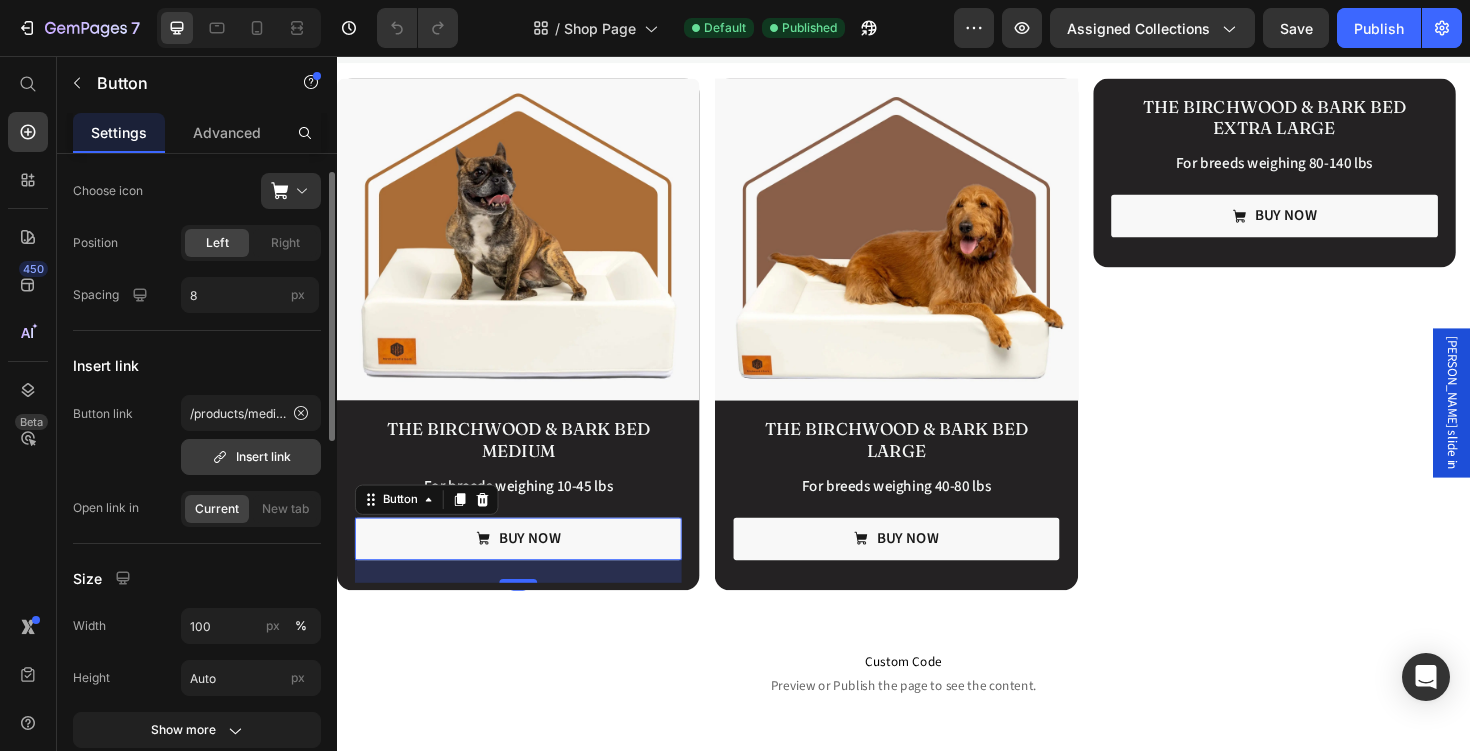 click 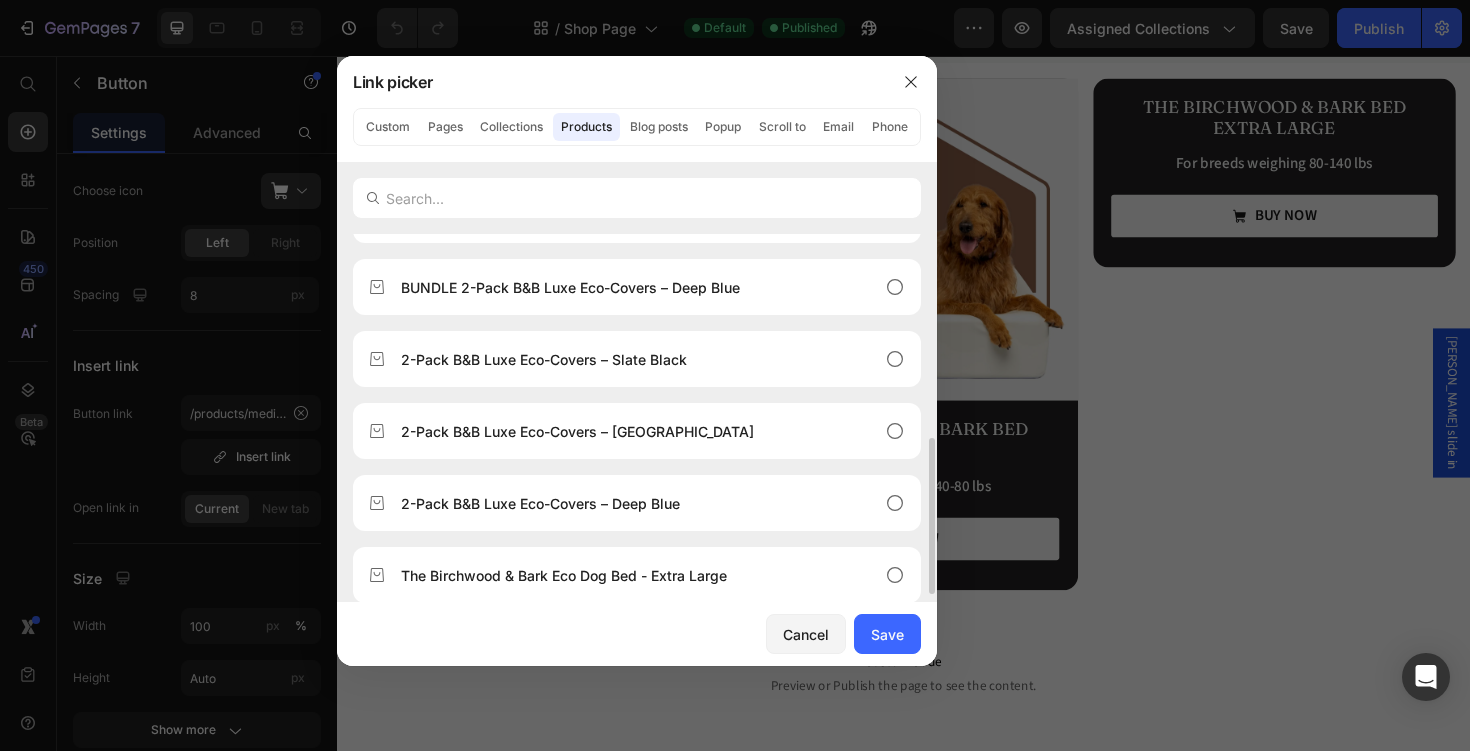 scroll, scrollTop: 496, scrollLeft: 0, axis: vertical 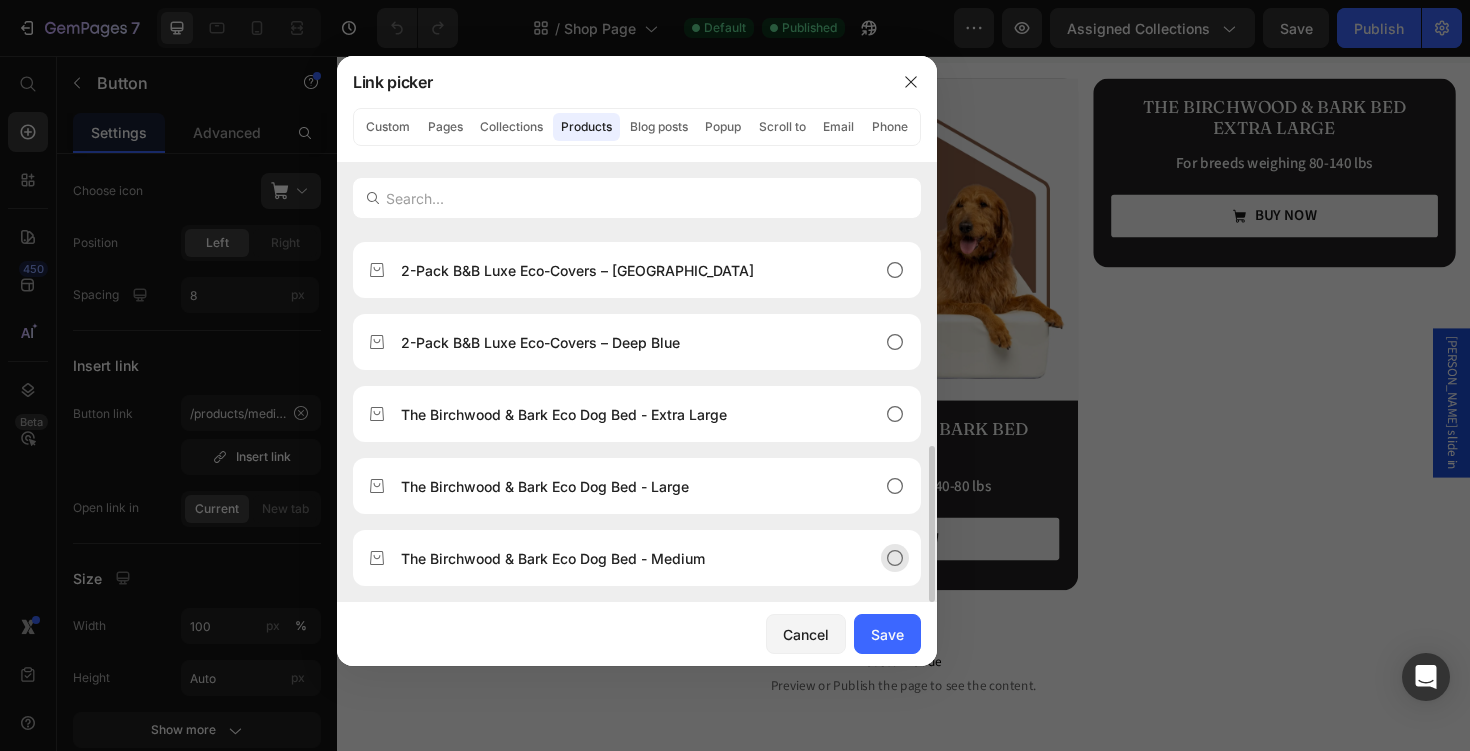 click on "The Birchwood & Bark Eco Dog Bed - Medium" at bounding box center [553, 558] 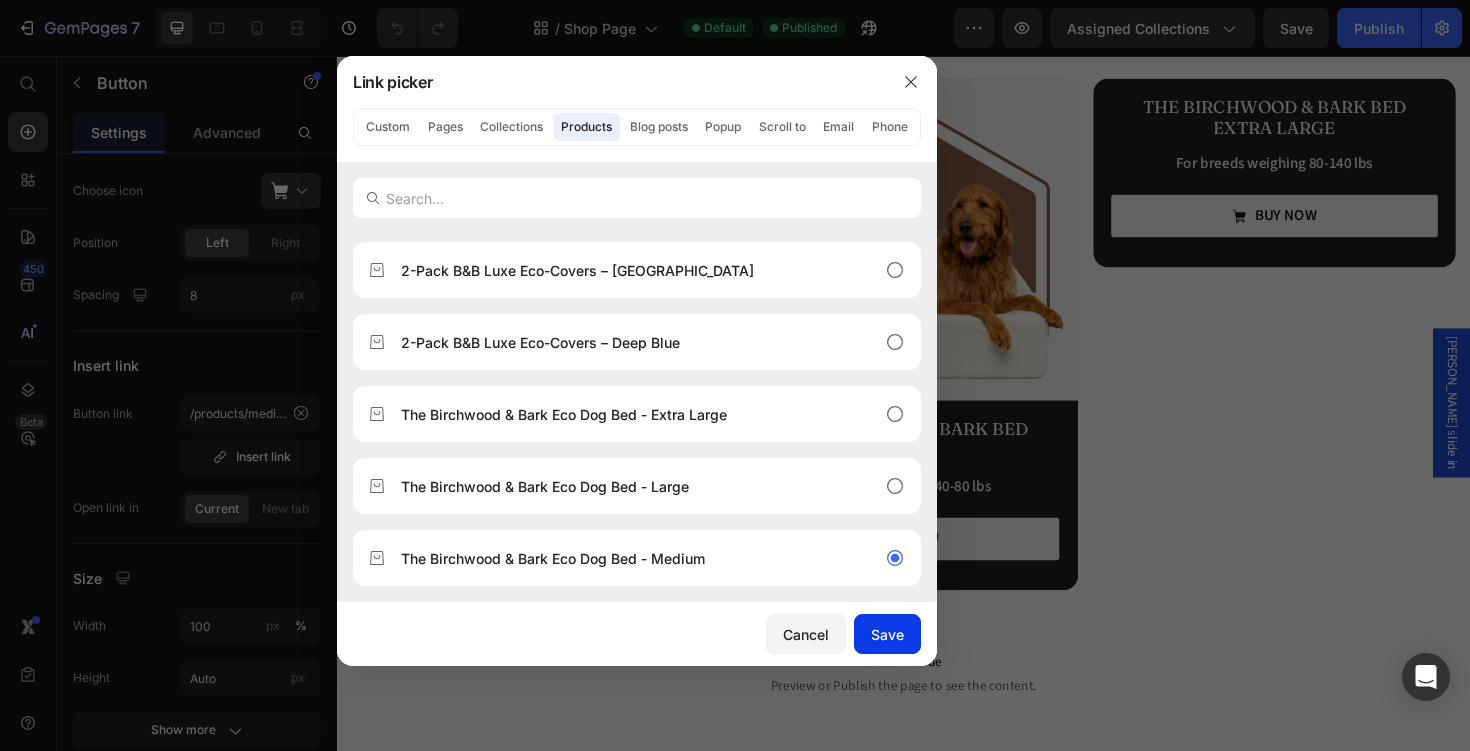 click on "Save" at bounding box center (887, 634) 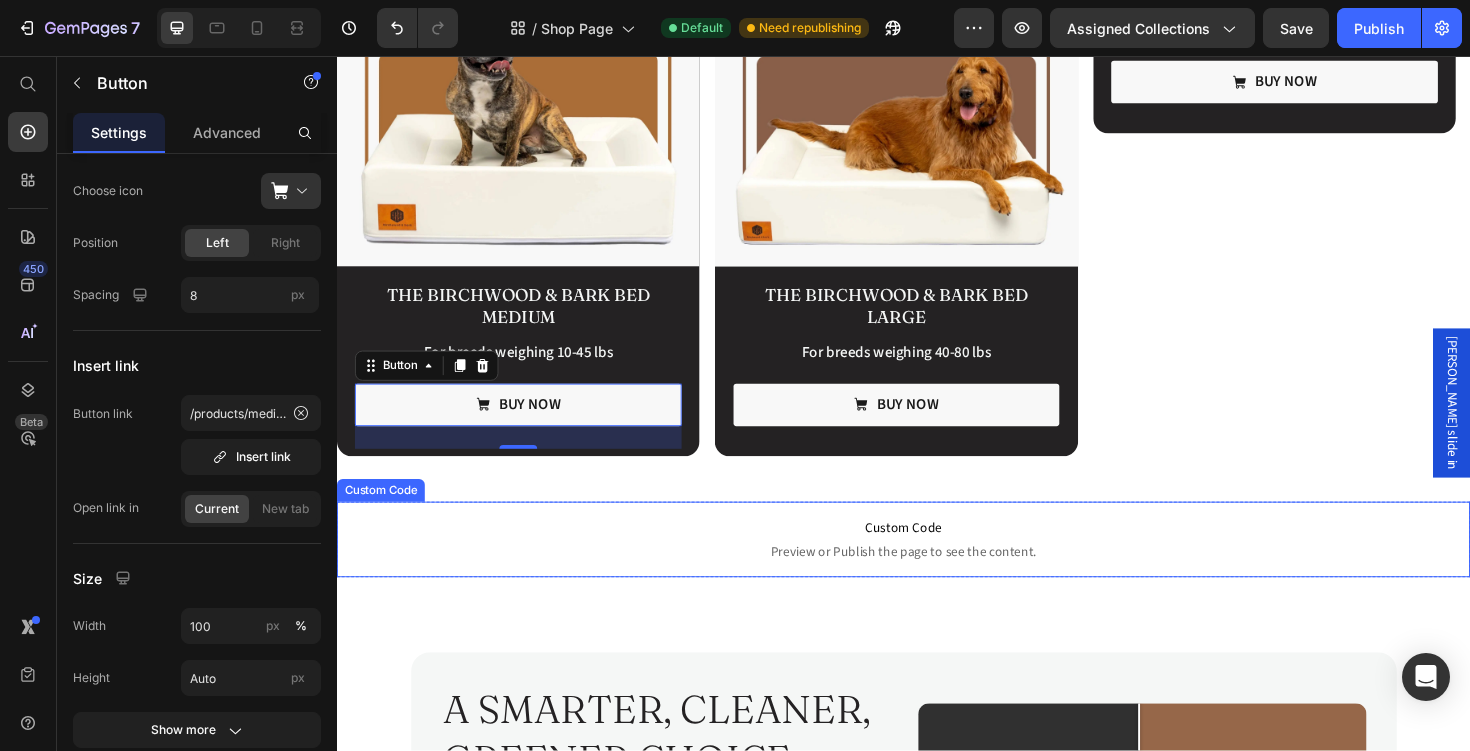 scroll, scrollTop: 337, scrollLeft: 0, axis: vertical 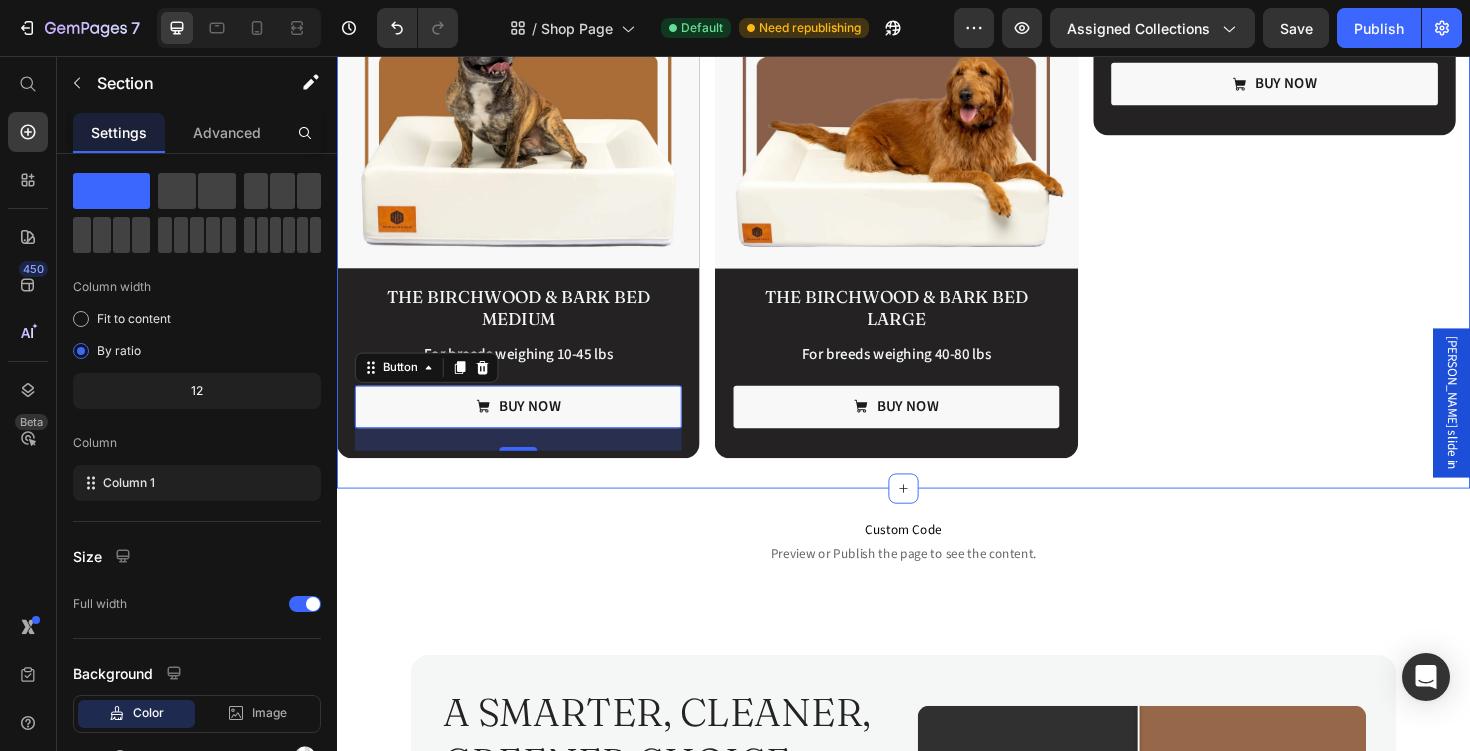 click on "Image The Birchwood & Bark Bed Medium Heading For breeds weighing 10-45 lbs Text Block
Buy now Button   [STREET_ADDRESS] Image The Birchwood & Bark Bed large Heading For breeds weighing 40-80 lbs Text Block
Buy now Button Row Row Row Image The Birchwood & Bark Bed extra large Heading For breeds weighing 80-140 lbs Text Block
buy now Button Row Row Row
Drop element here Carousel Row Product List-Beds" at bounding box center [937, 220] 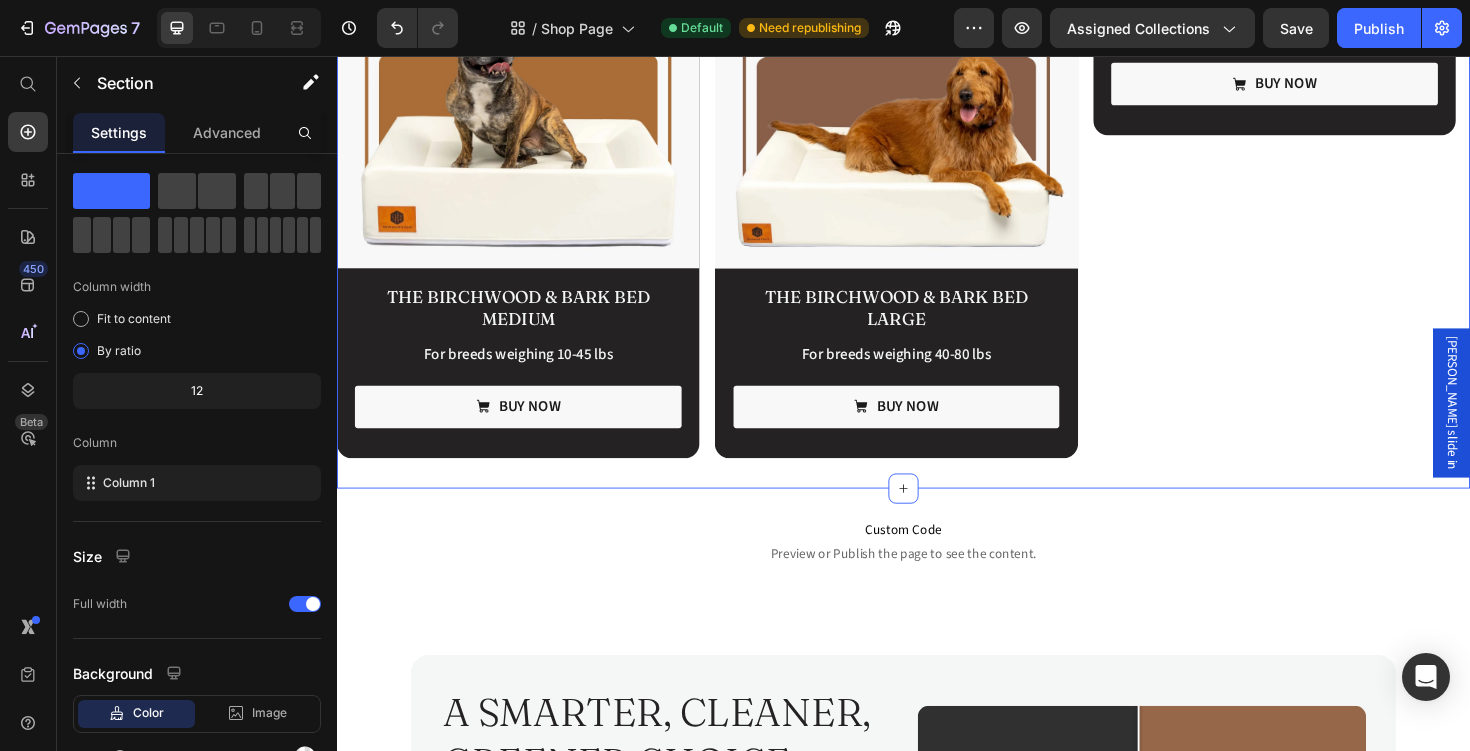 scroll, scrollTop: 0, scrollLeft: 0, axis: both 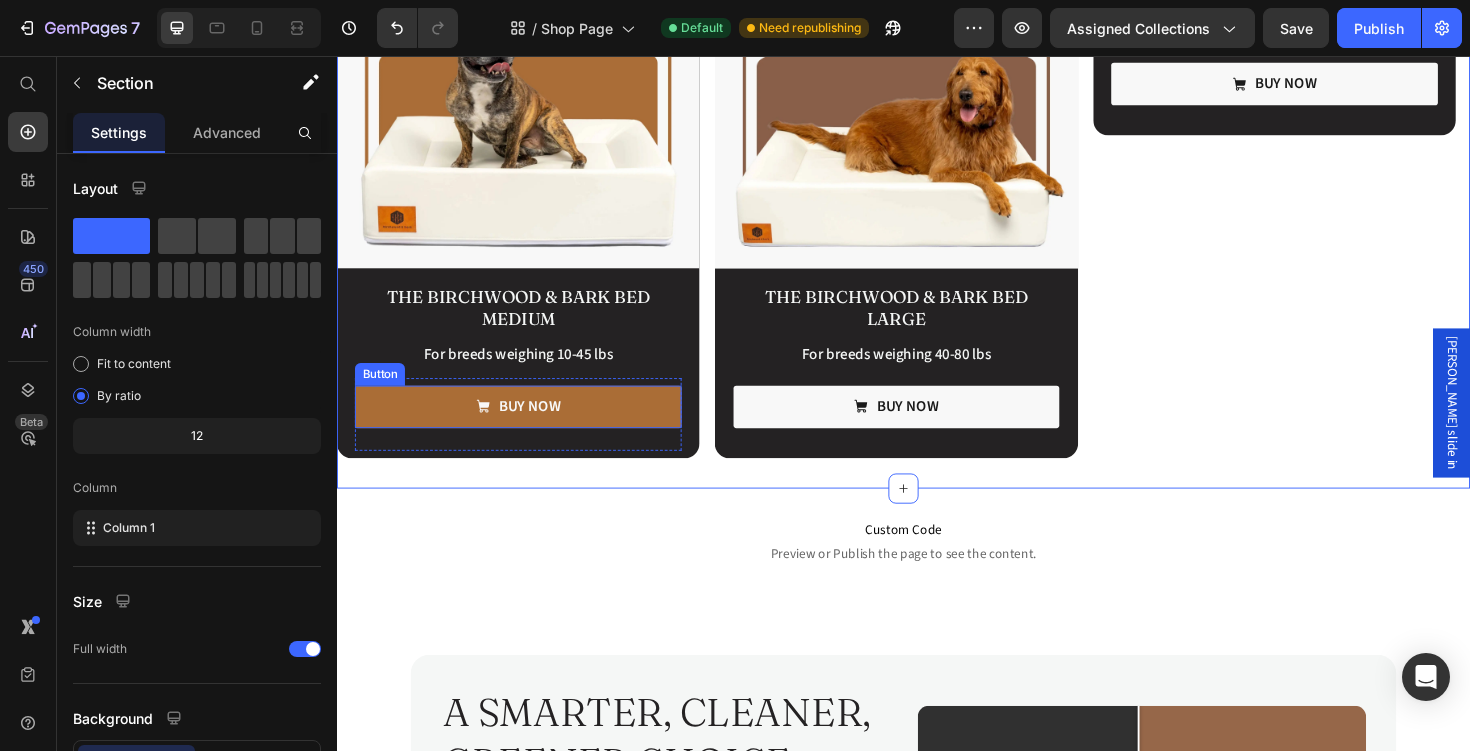 click on "Buy now" at bounding box center [529, 428] 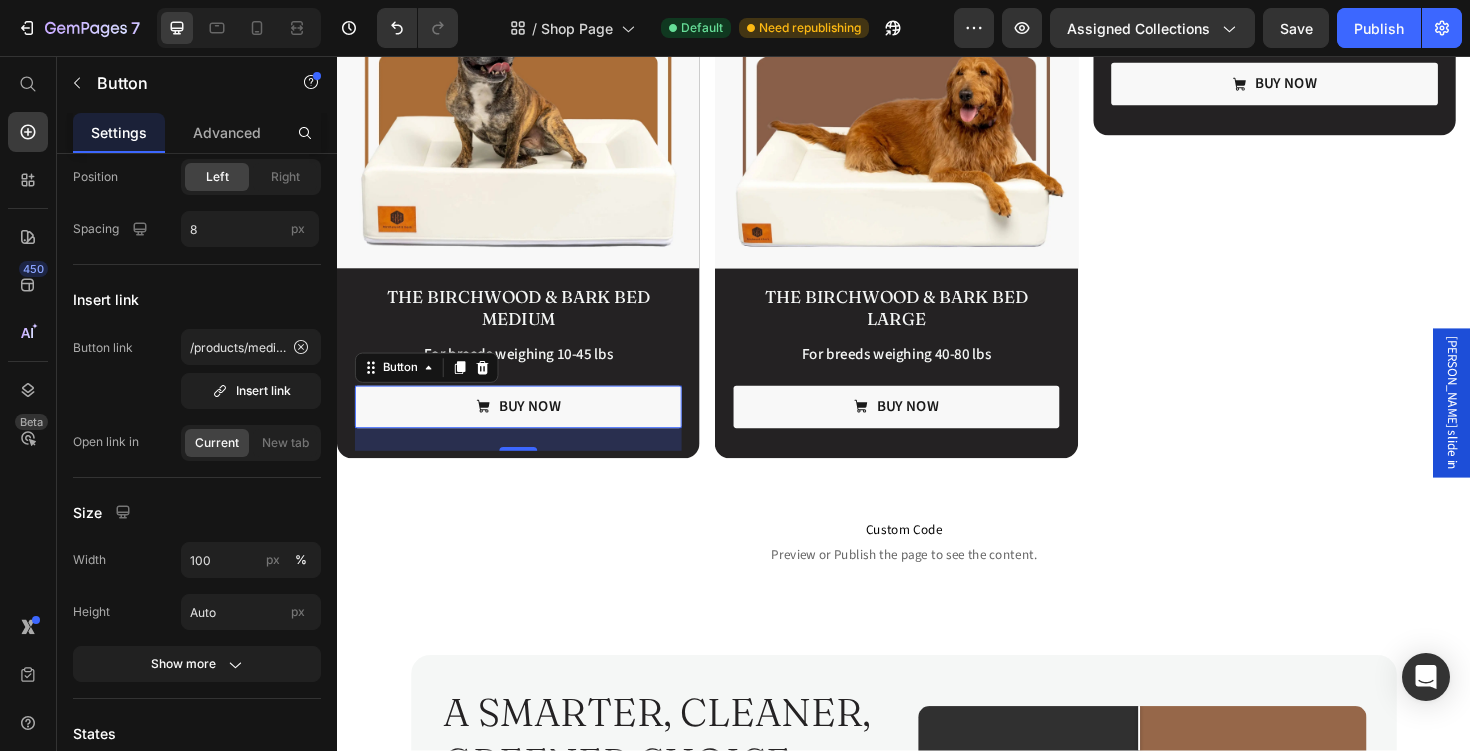 scroll, scrollTop: 0, scrollLeft: 0, axis: both 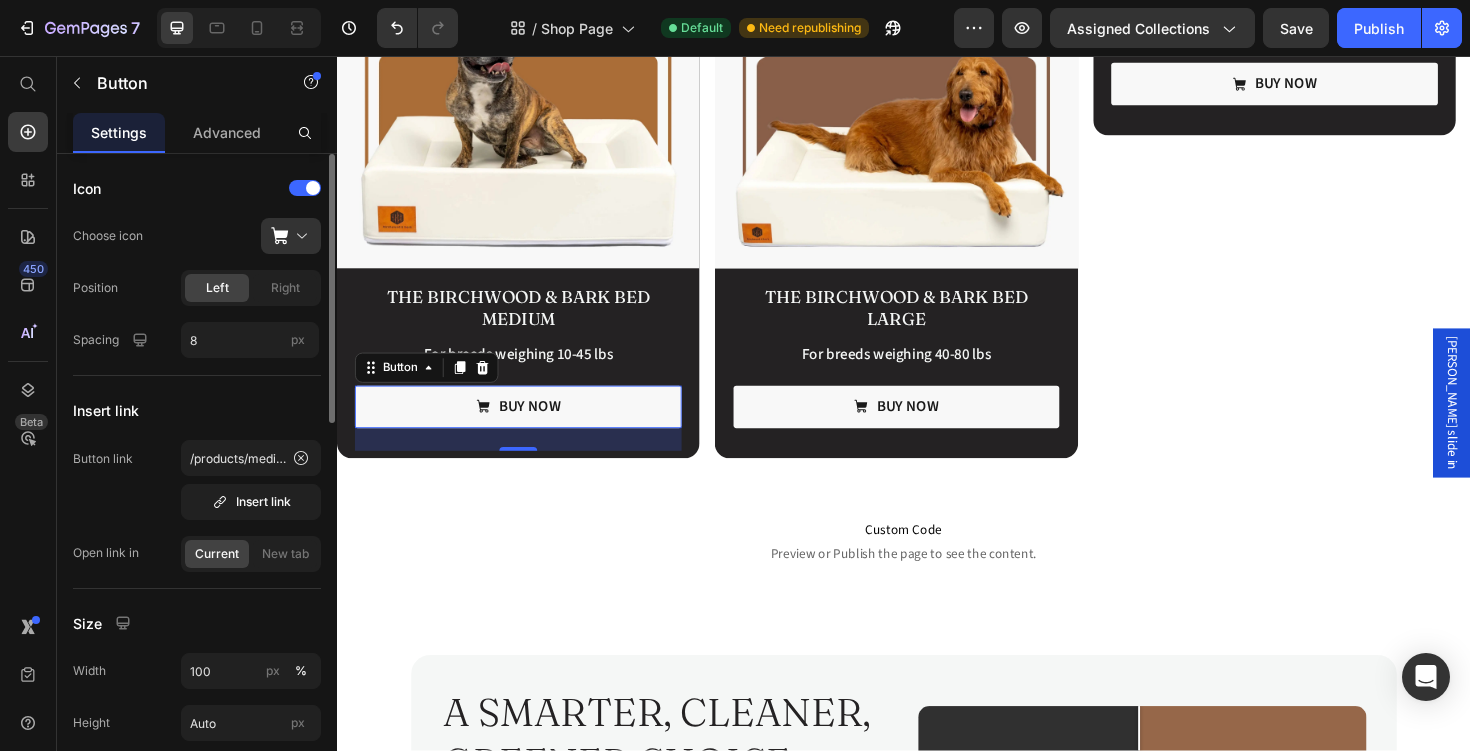 click on "Button link /products/medium-[MEDICAL_DATA]-dog-bed  Insert link   Open link in  Current New tab" at bounding box center [197, 506] 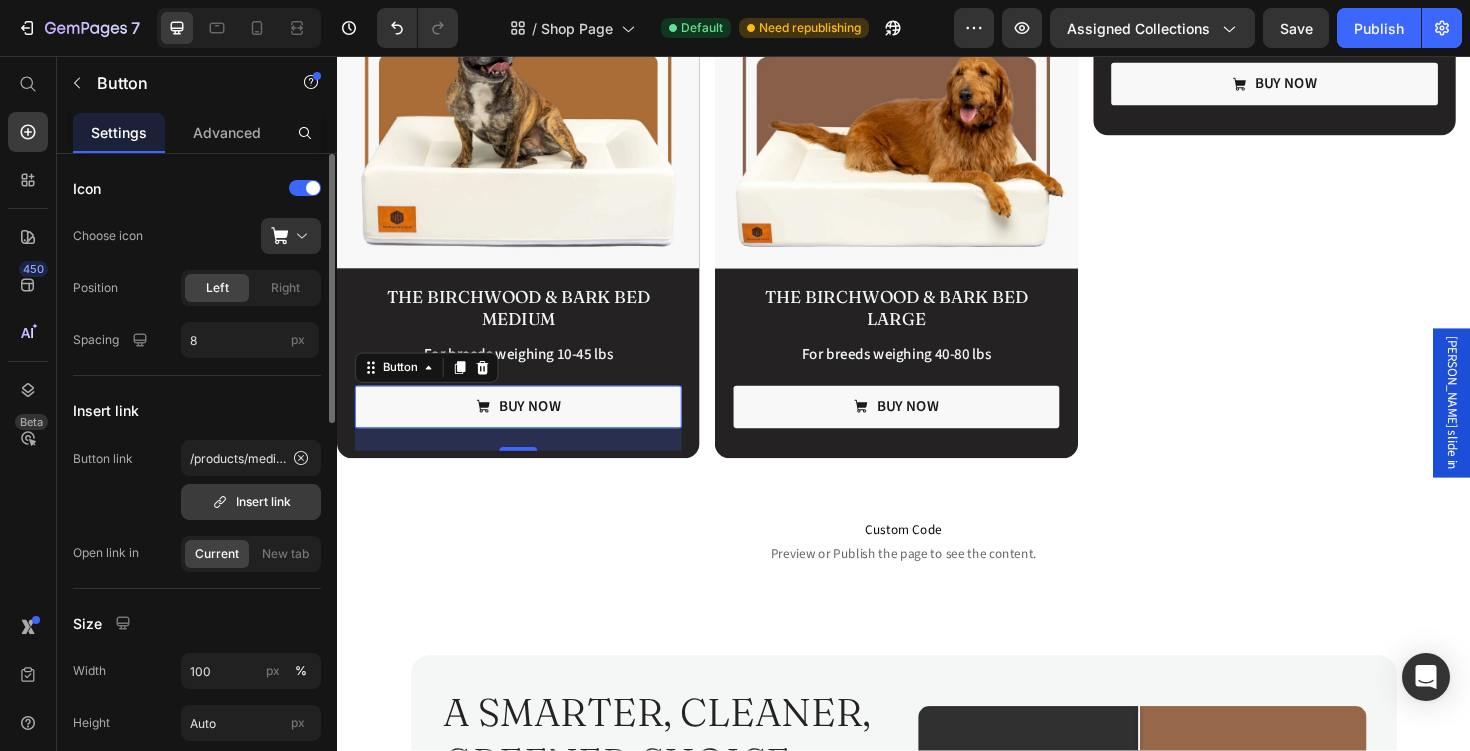 click 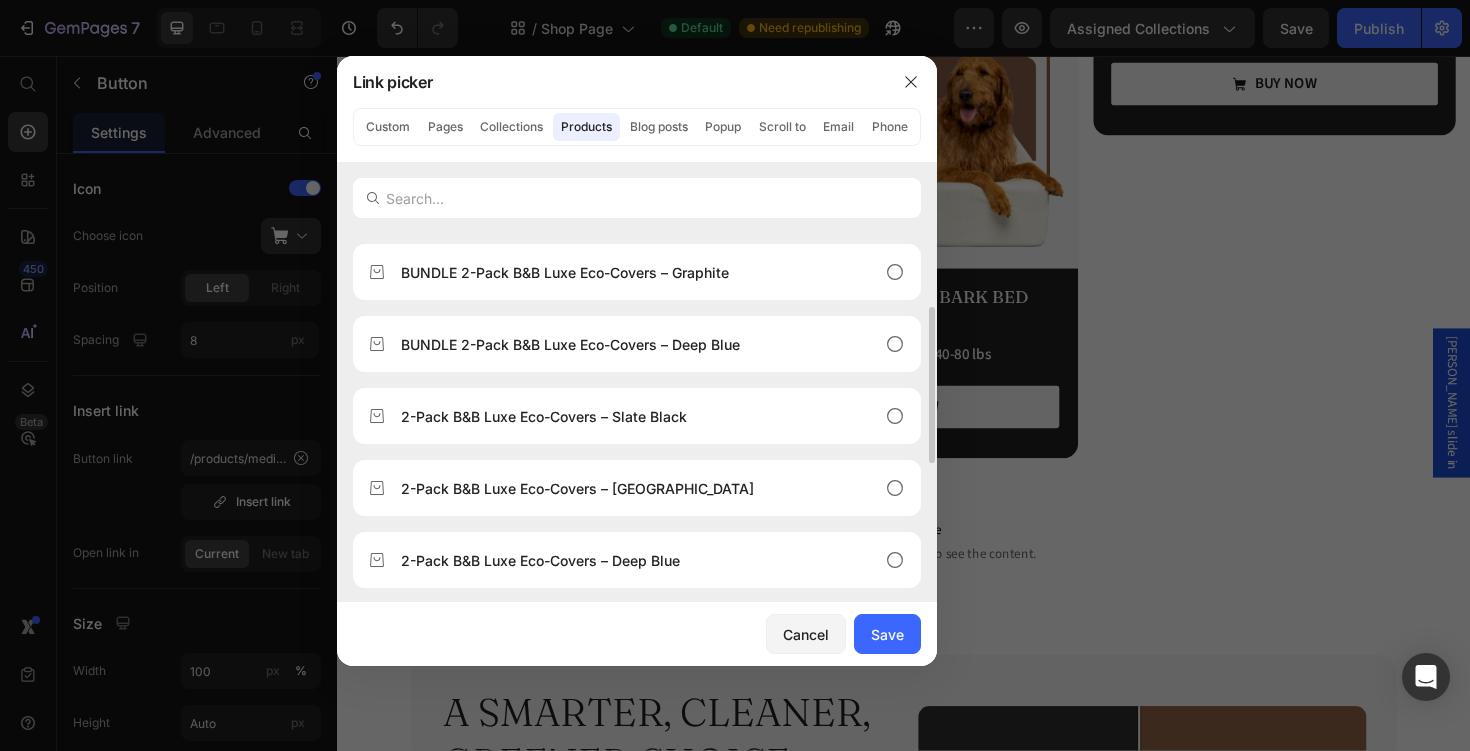 scroll, scrollTop: 496, scrollLeft: 0, axis: vertical 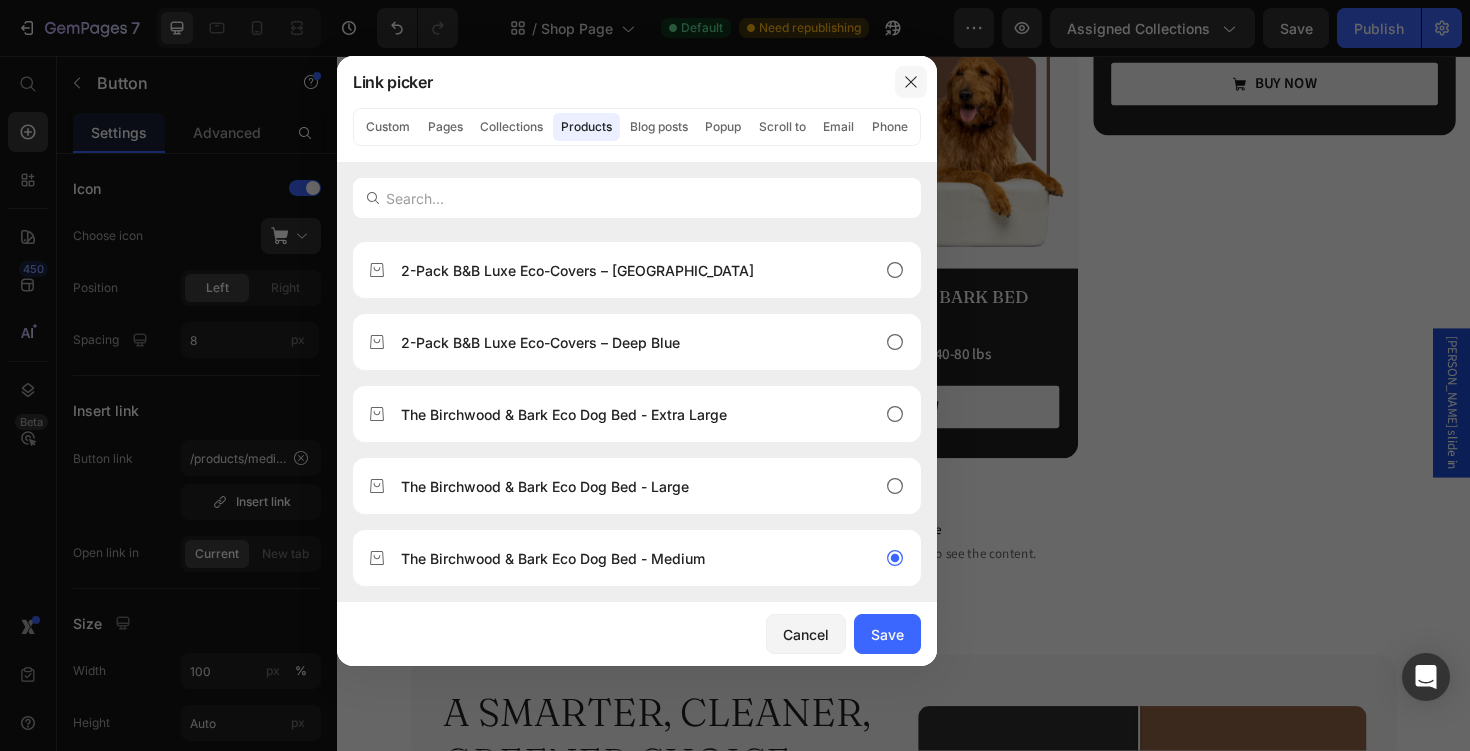 click 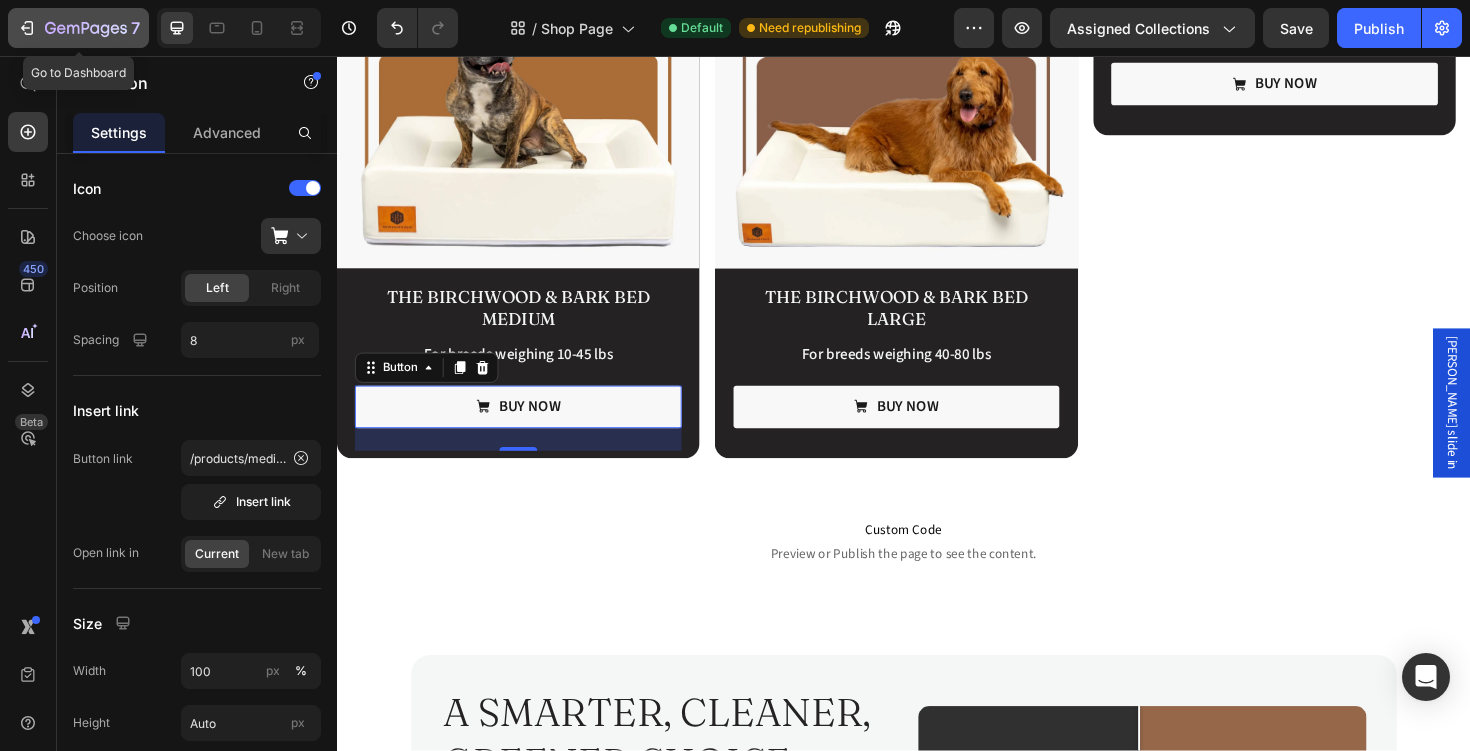 click 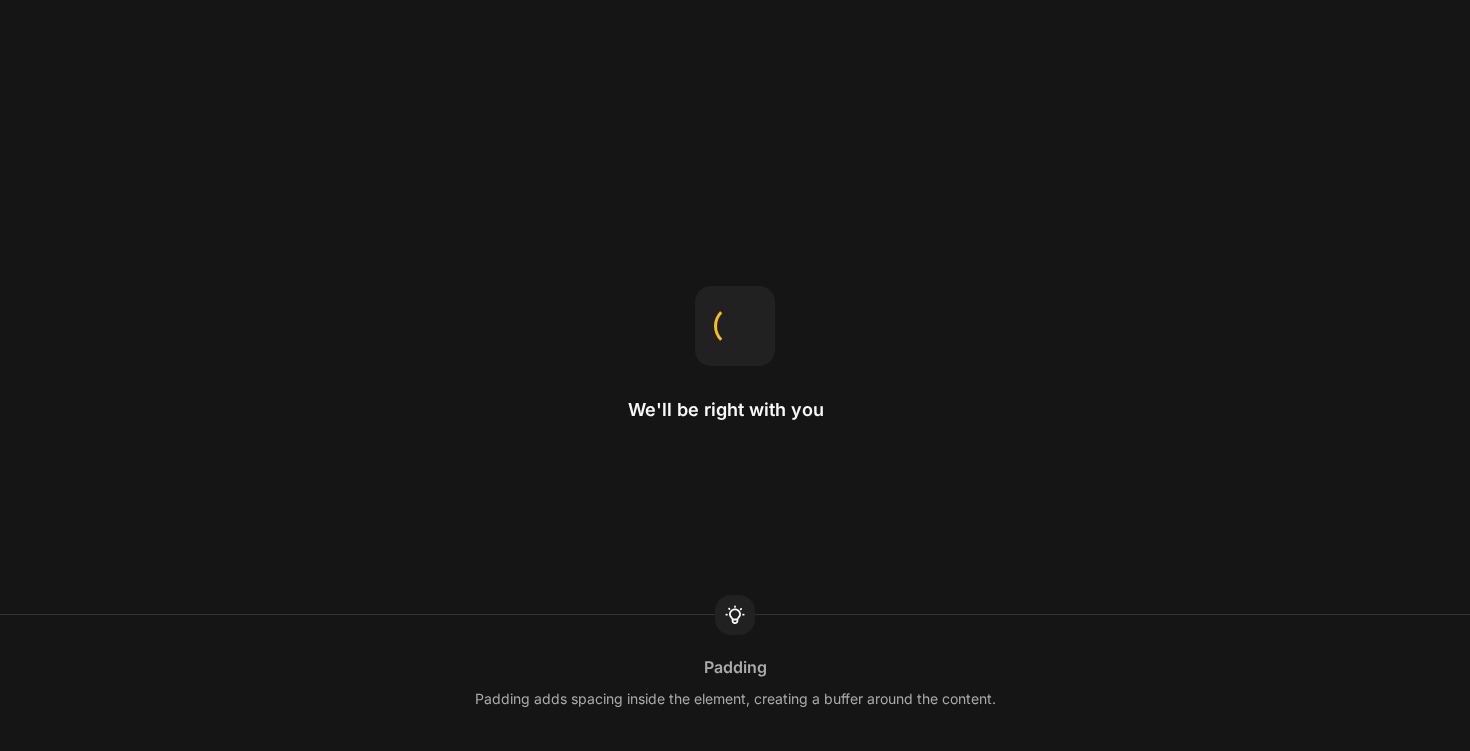 scroll, scrollTop: 0, scrollLeft: 0, axis: both 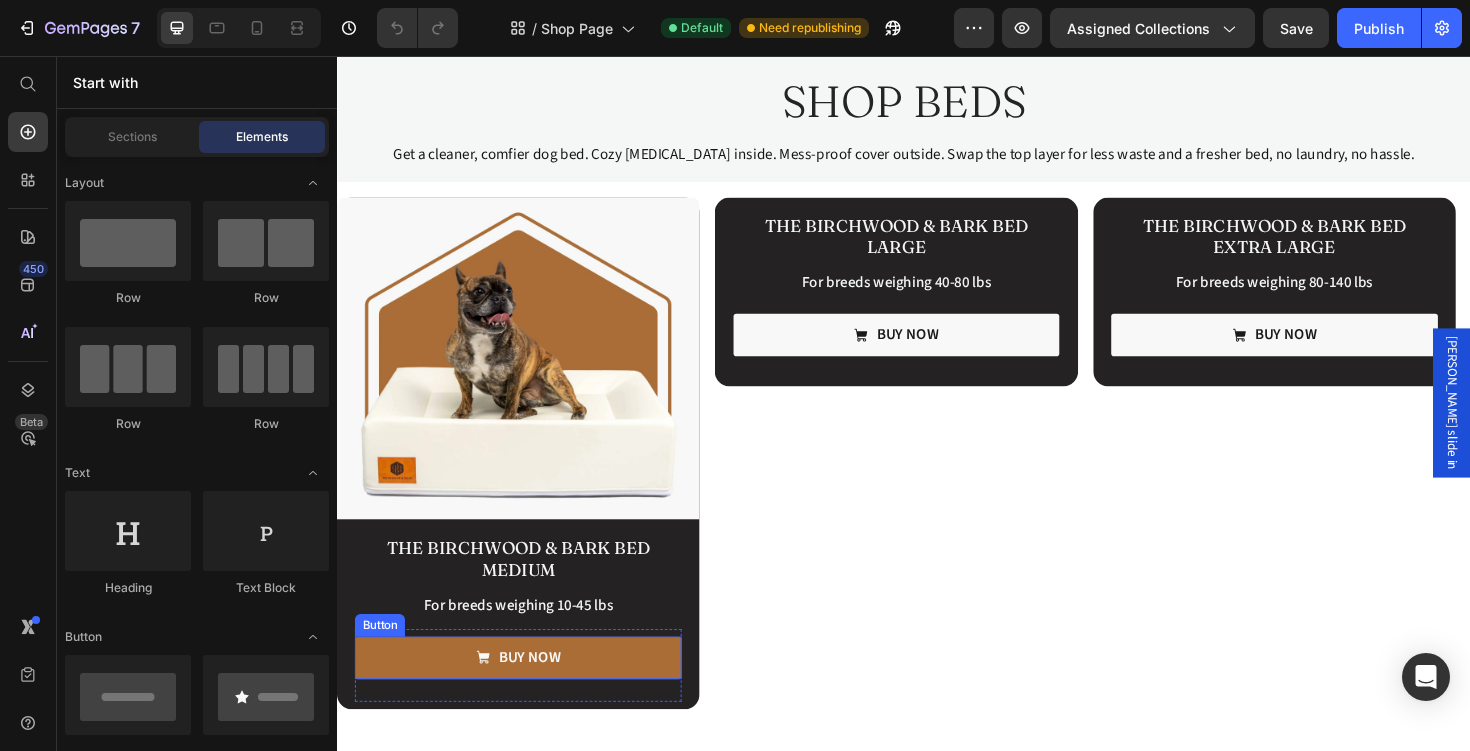 click on "Buy now" at bounding box center (529, 693) 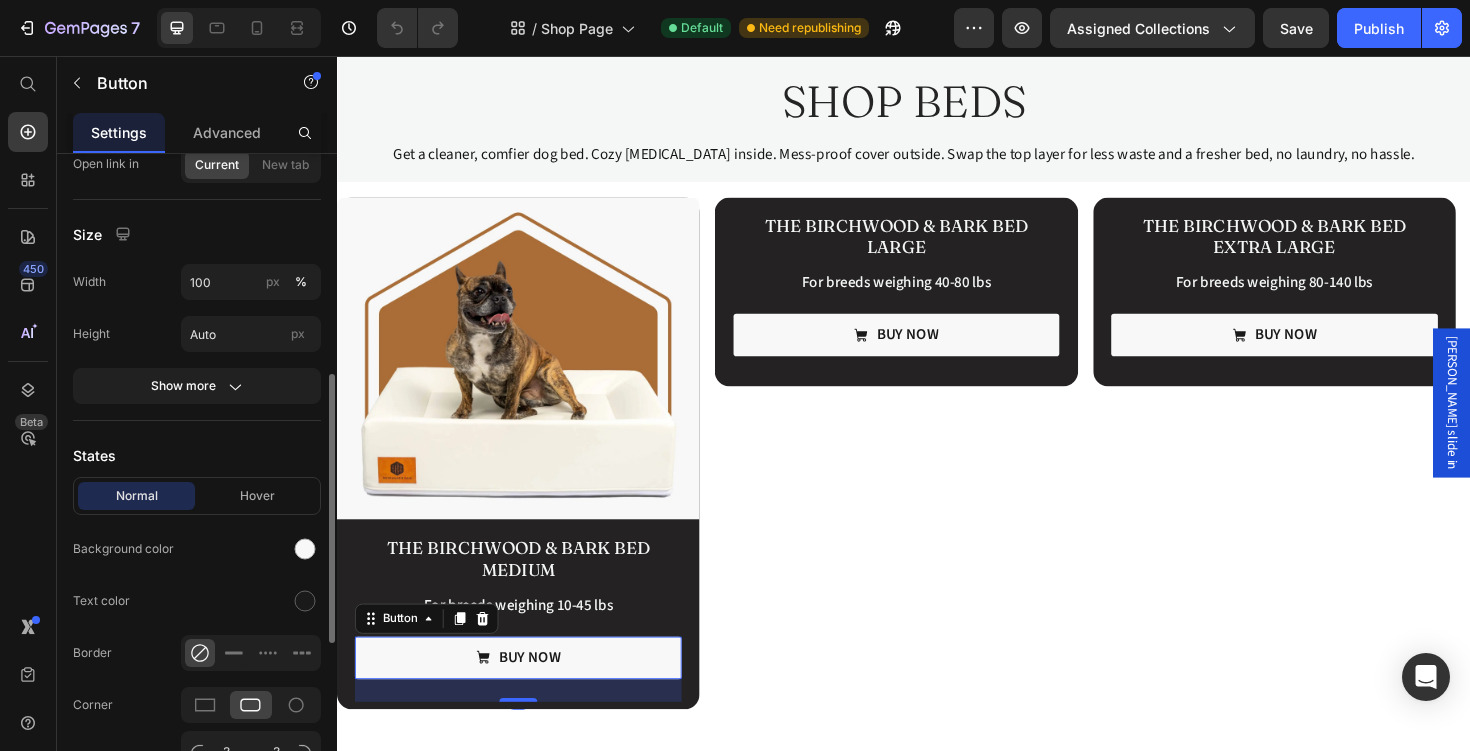 scroll, scrollTop: 96, scrollLeft: 0, axis: vertical 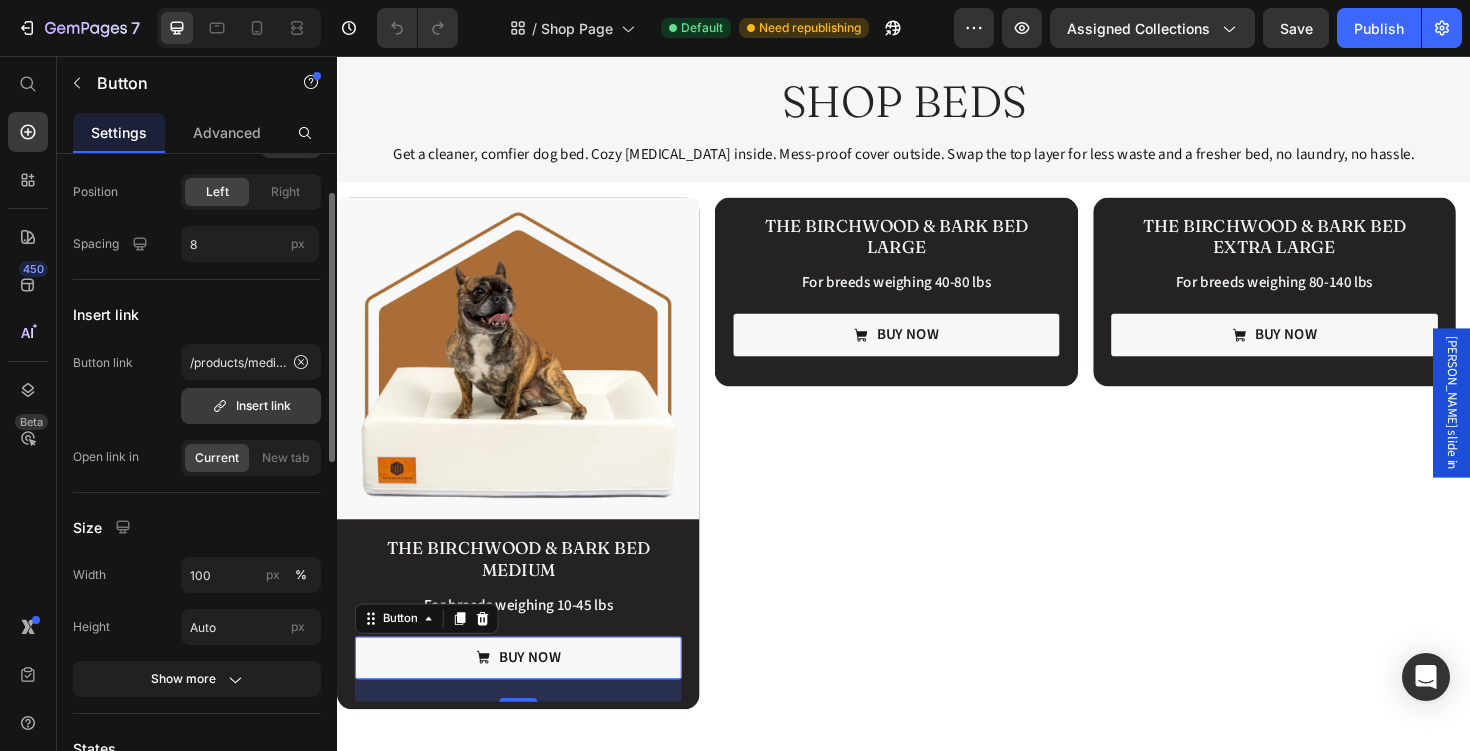 click on "Insert link" at bounding box center (251, 406) 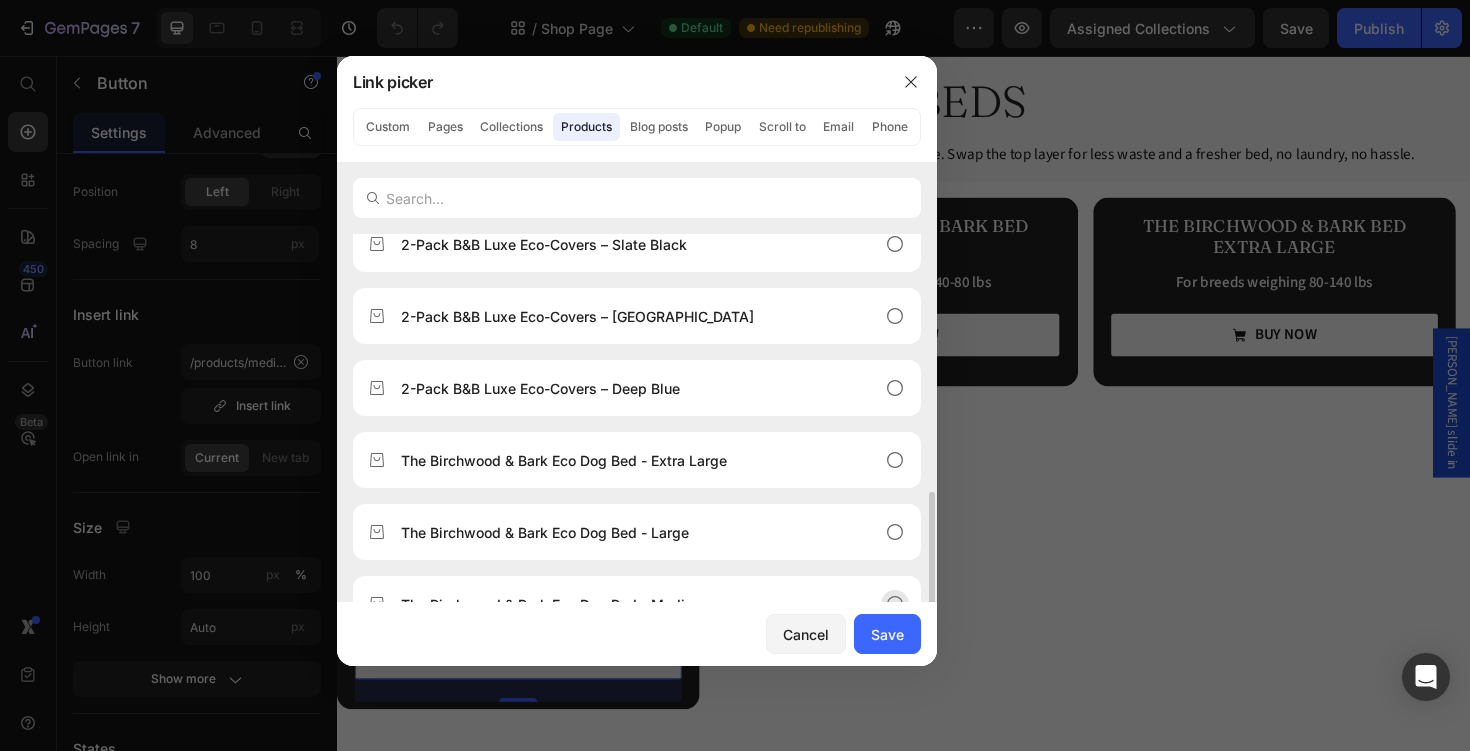 scroll, scrollTop: 496, scrollLeft: 0, axis: vertical 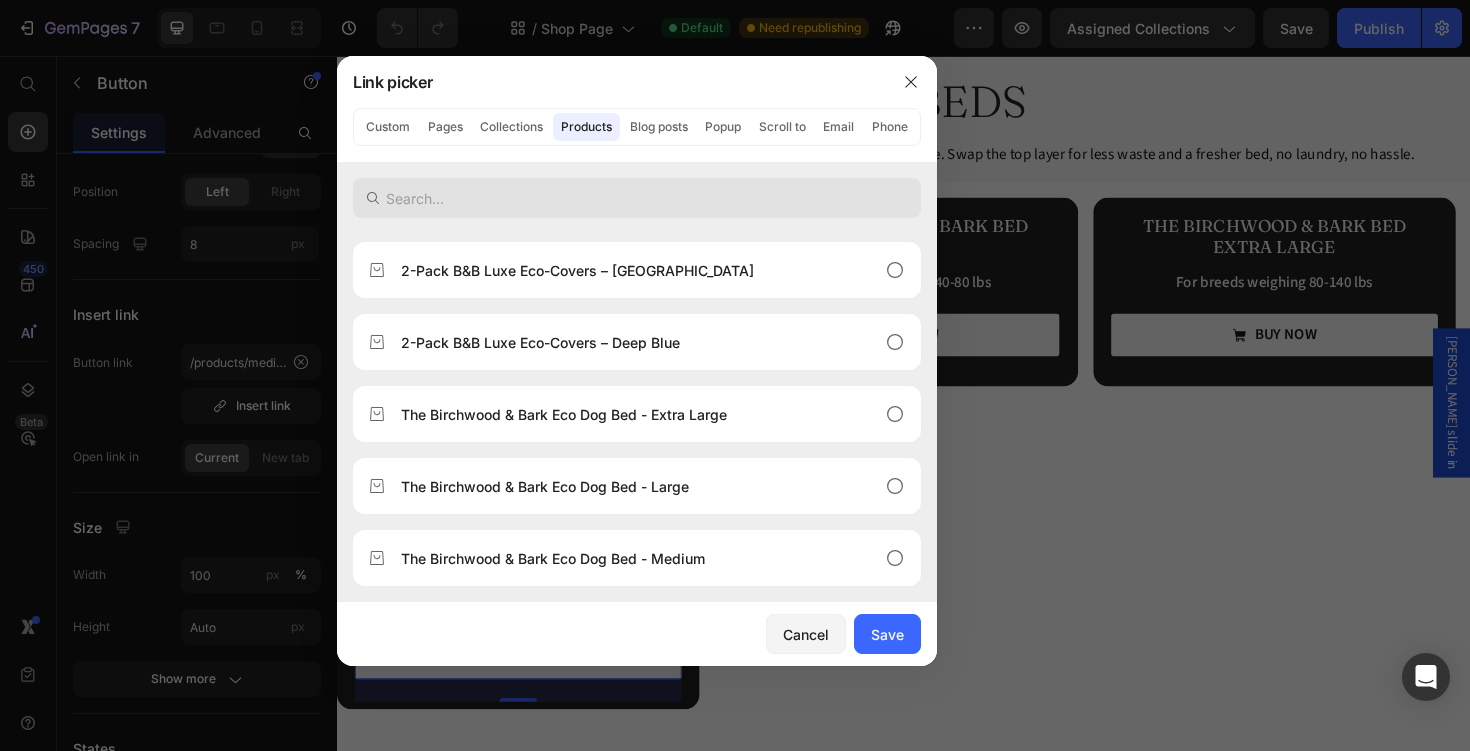 click at bounding box center [637, 198] 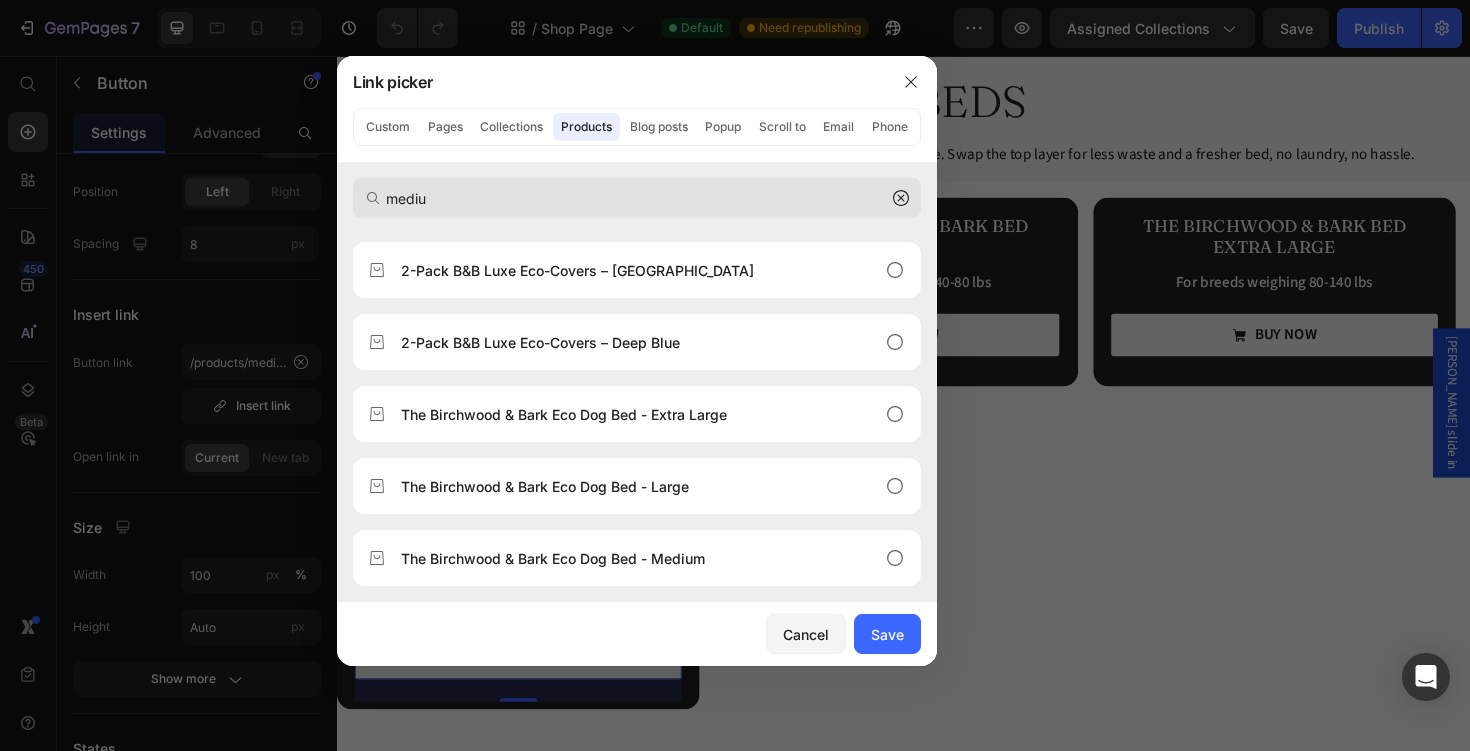 type on "medium" 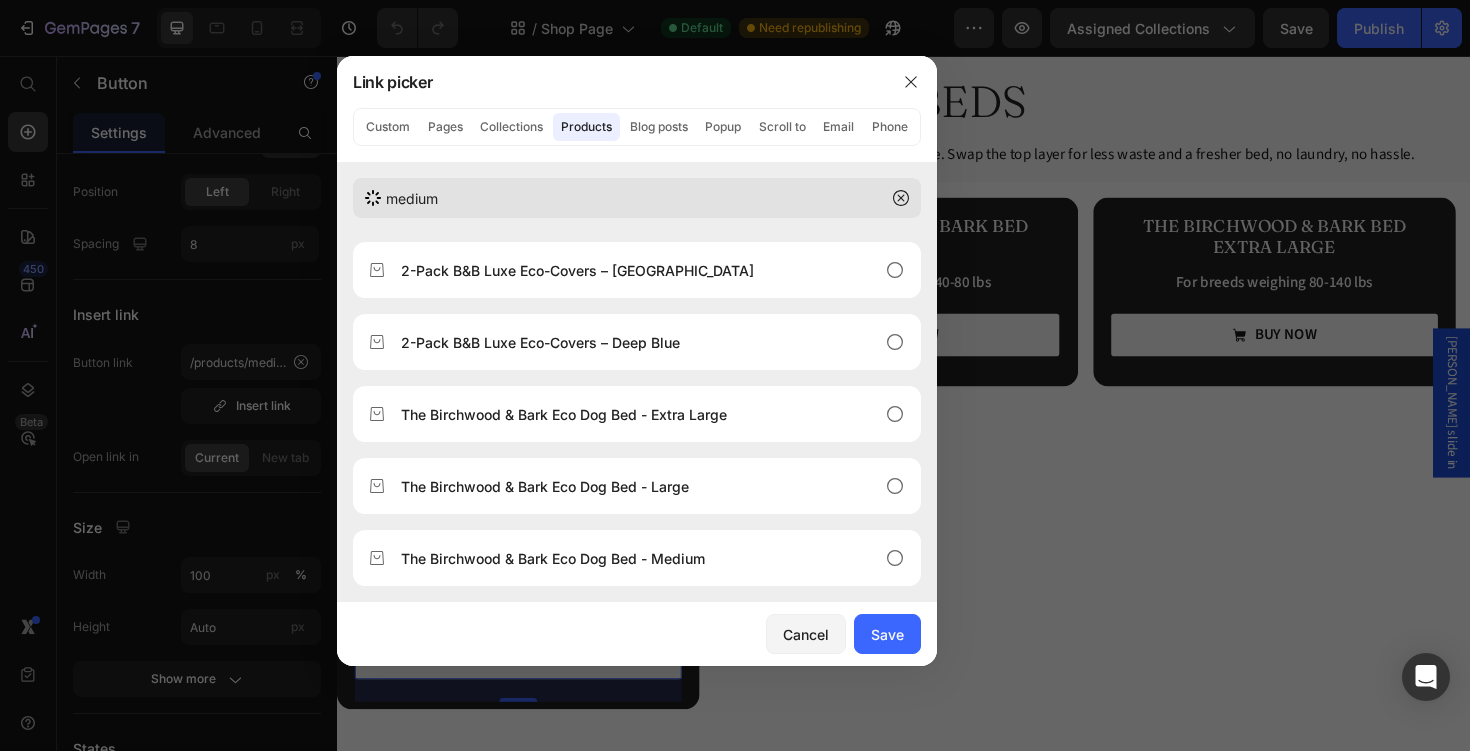 scroll, scrollTop: 0, scrollLeft: 0, axis: both 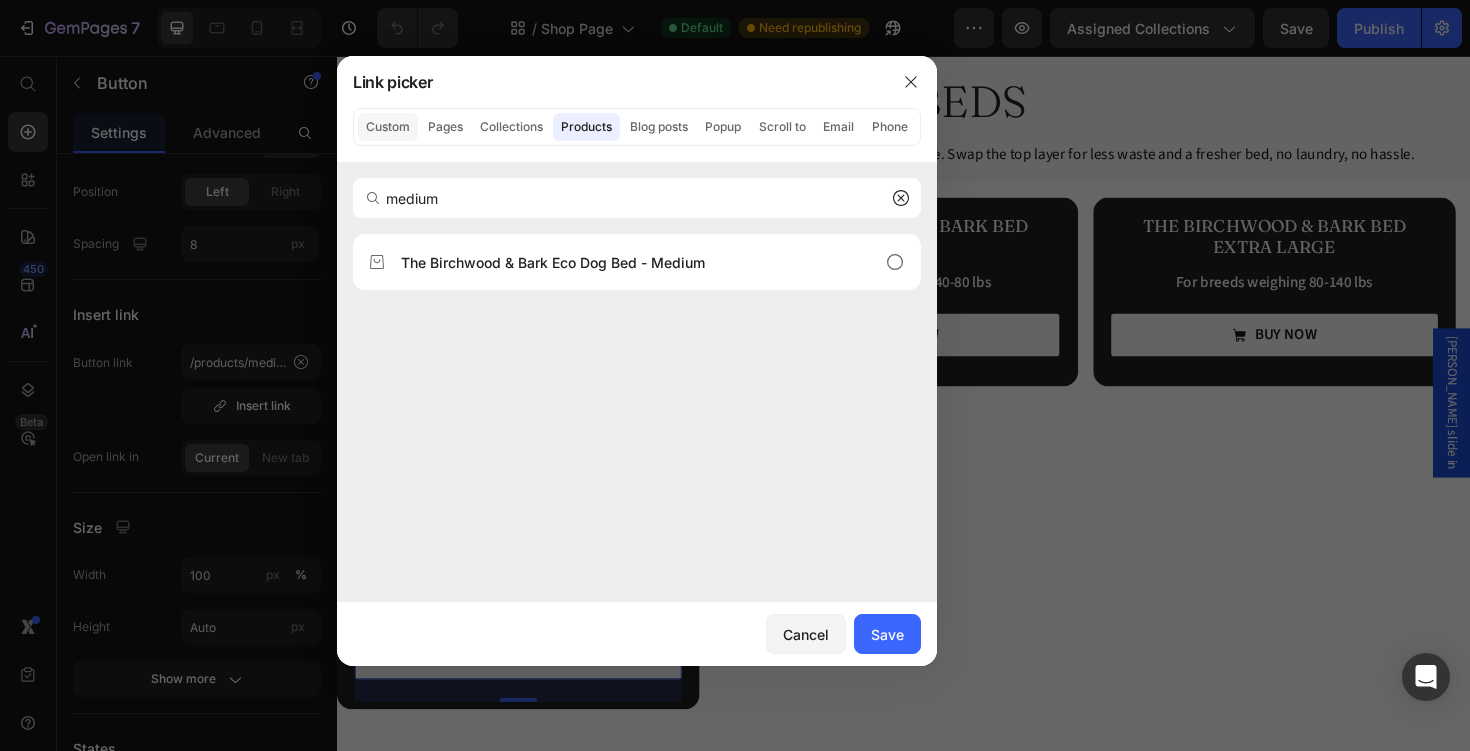 click on "Custom" 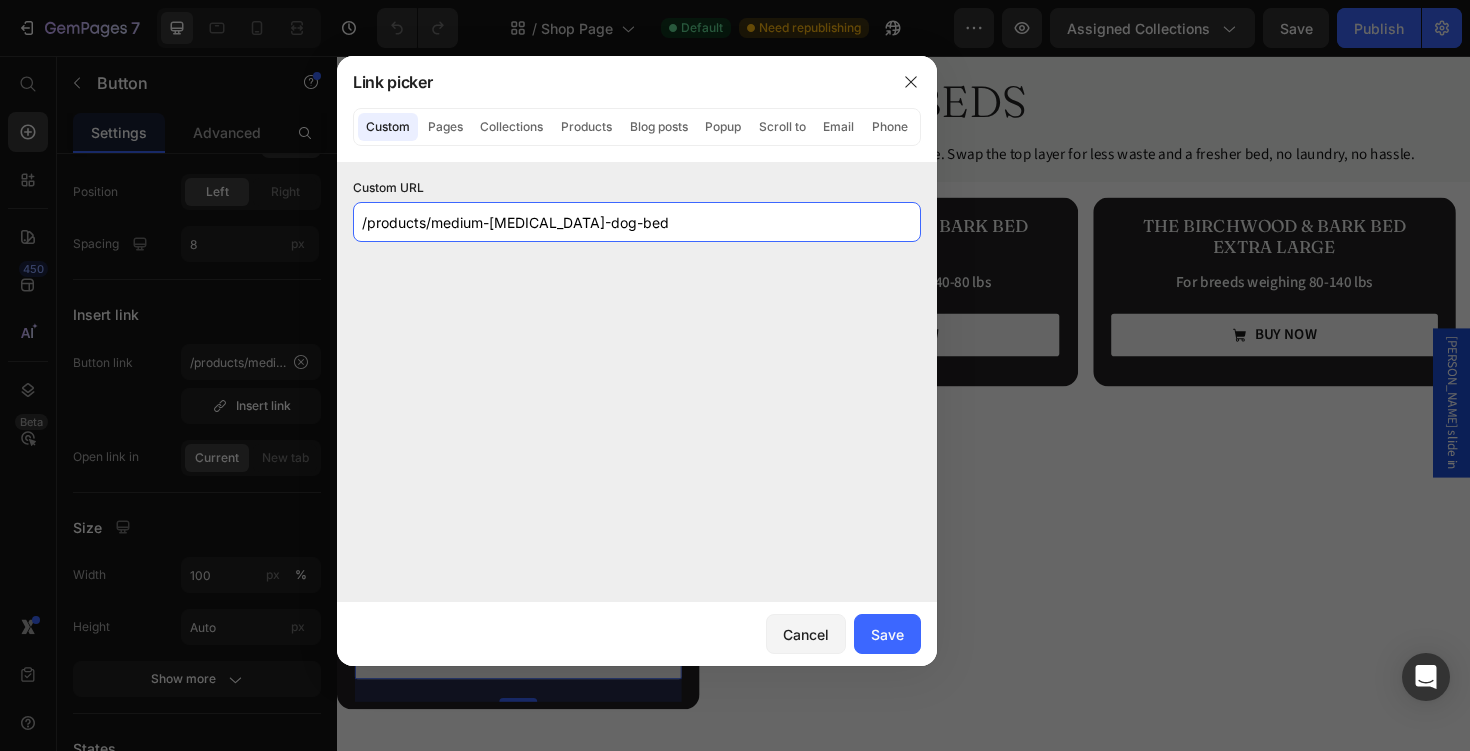 click on "/products/medium-[MEDICAL_DATA]-dog-bed" 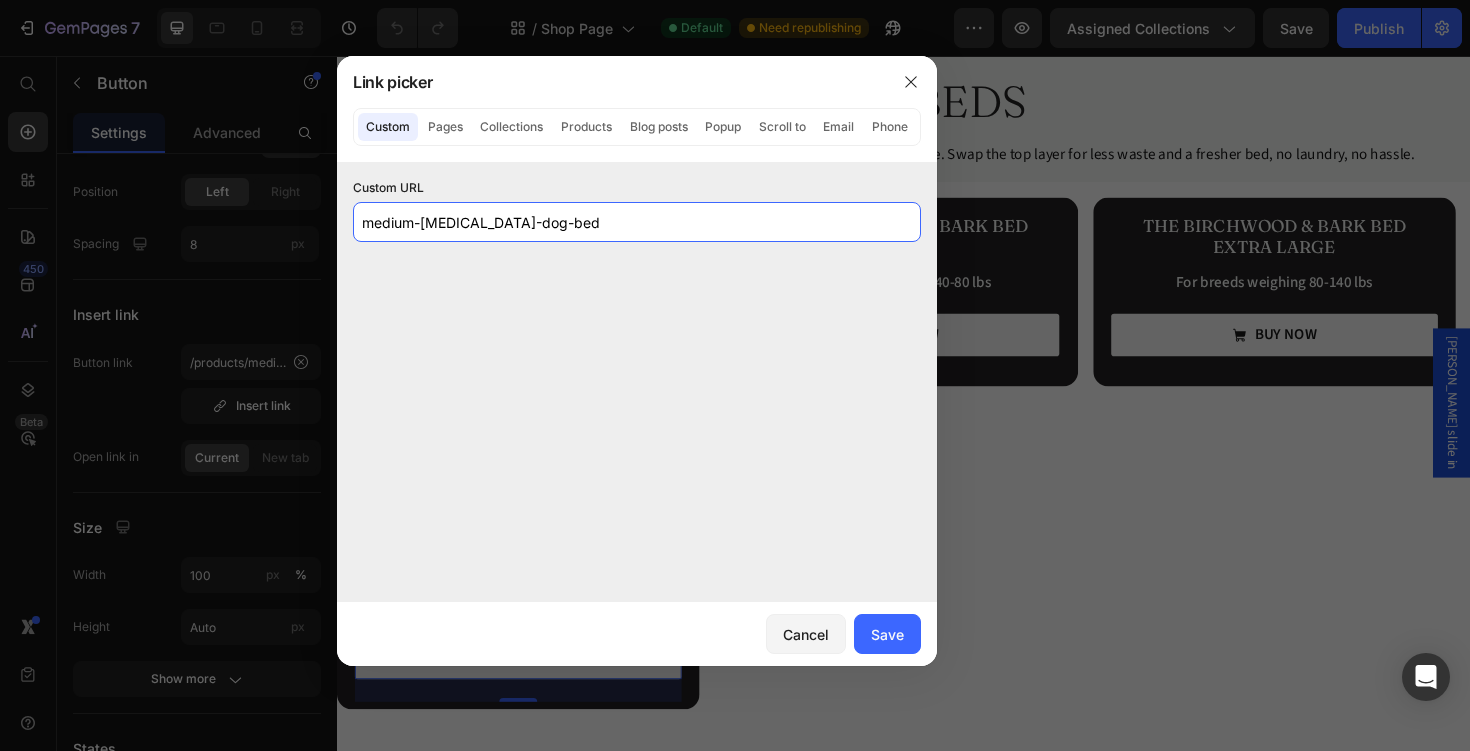 type on "/products/medium-[MEDICAL_DATA]-dog-bed" 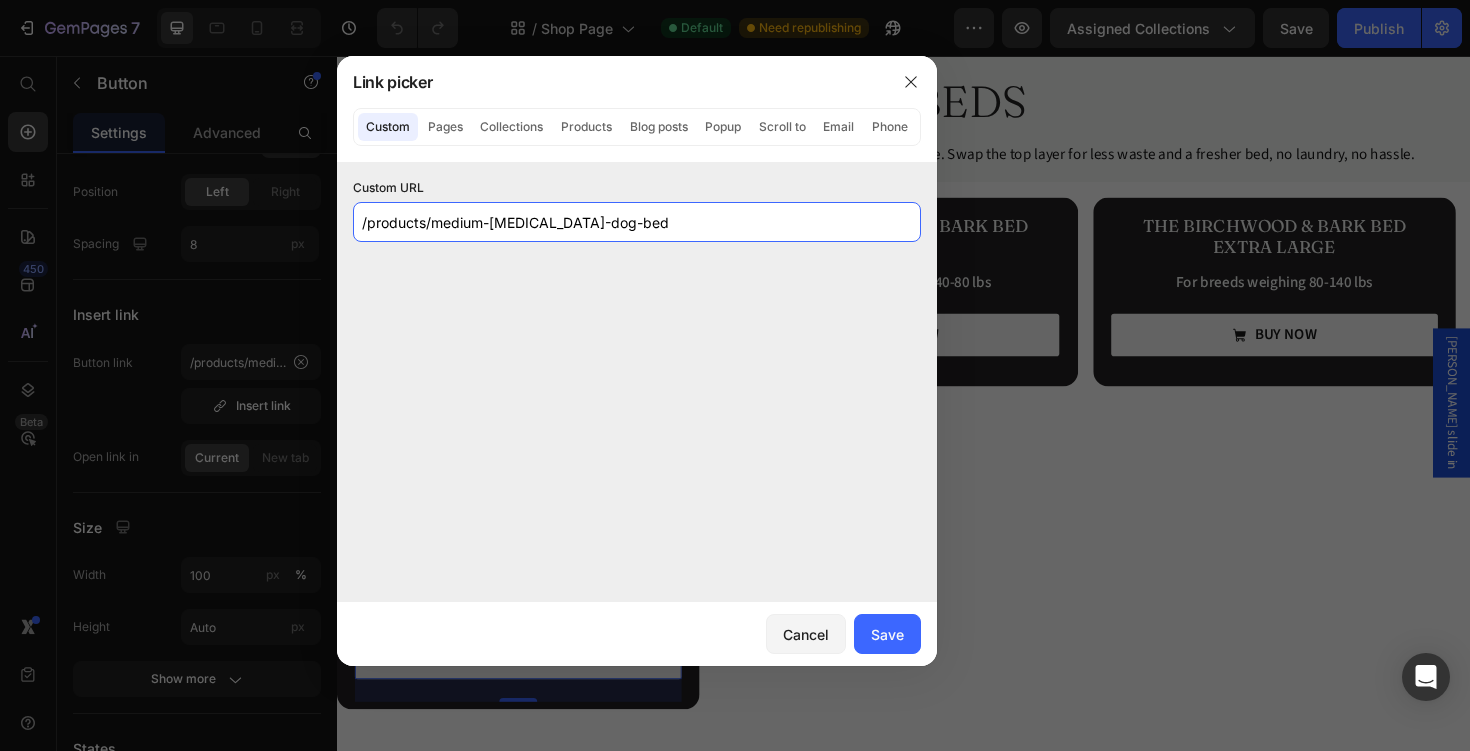click on "/products/medium-[MEDICAL_DATA]-dog-bed" 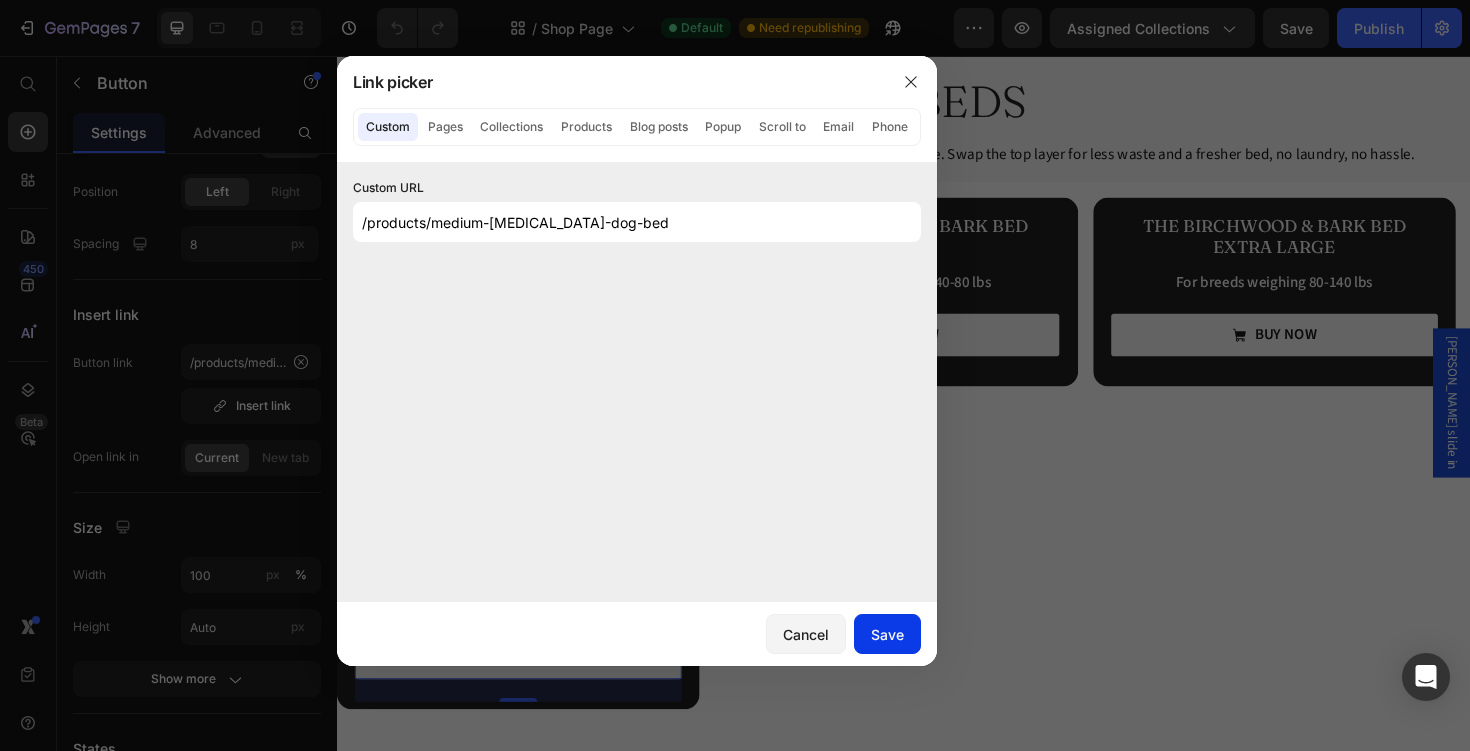 click on "Save" at bounding box center (887, 634) 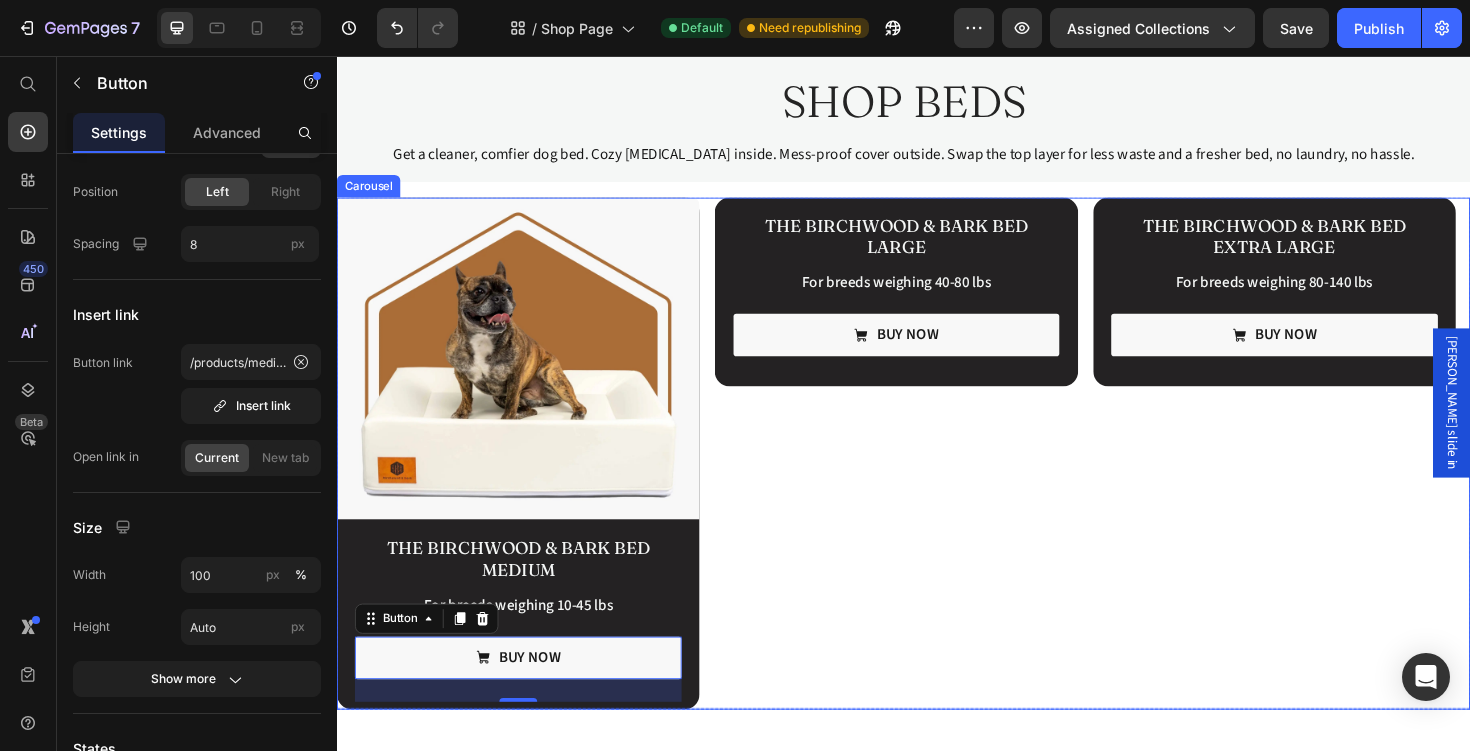 click on "Image The Birchwood & Bark Bed Medium Heading For breeds weighing 10-45 lbs Text Block
Buy now Button   24 Row Row Row Image The Birchwood & Bark Bed large Heading For breeds weighing 40-80 lbs Text Block
Buy now Button Row Row Row Image The Birchwood & Bark Bed extra large Heading For breeds weighing 80-140 lbs Text Block
buy now Button Row Row Row
Drop element here" at bounding box center (937, 477) 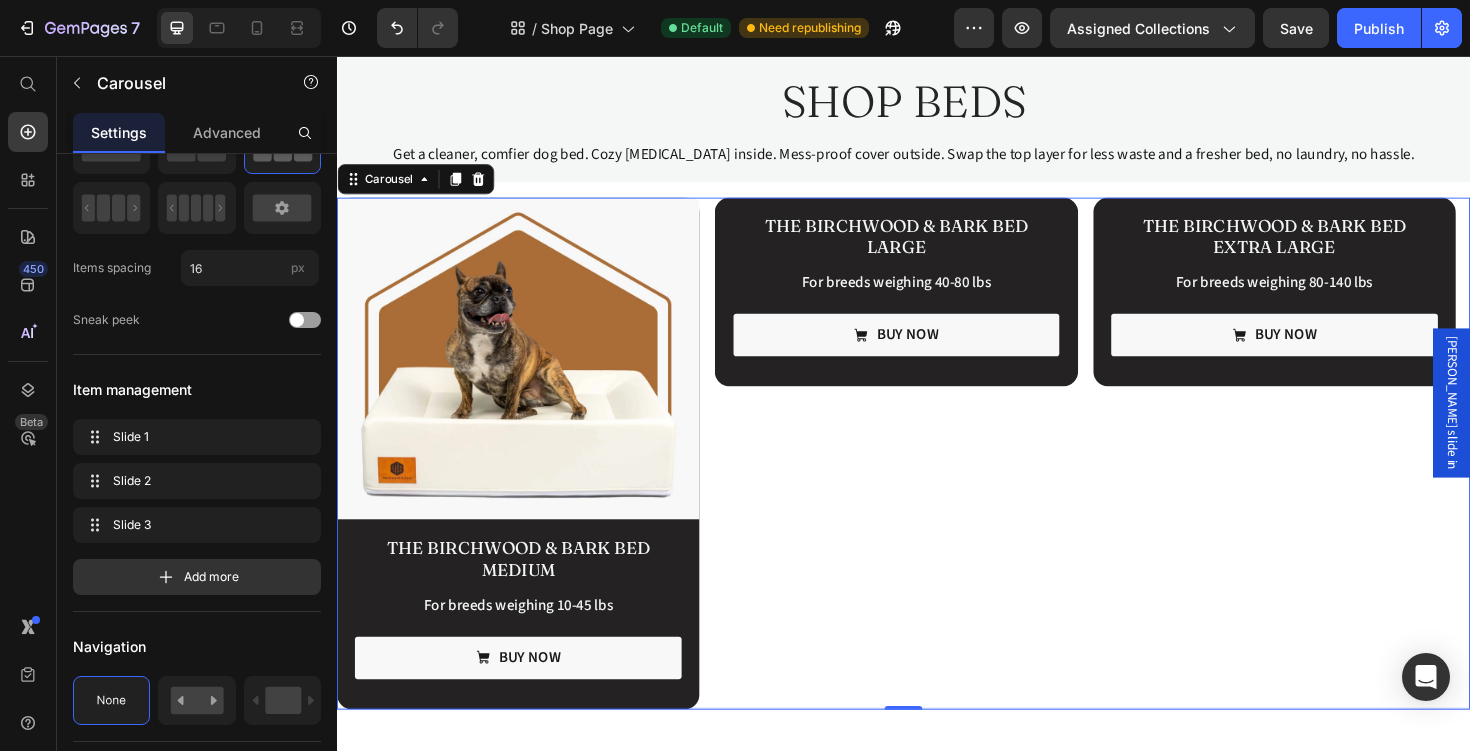 scroll, scrollTop: 0, scrollLeft: 0, axis: both 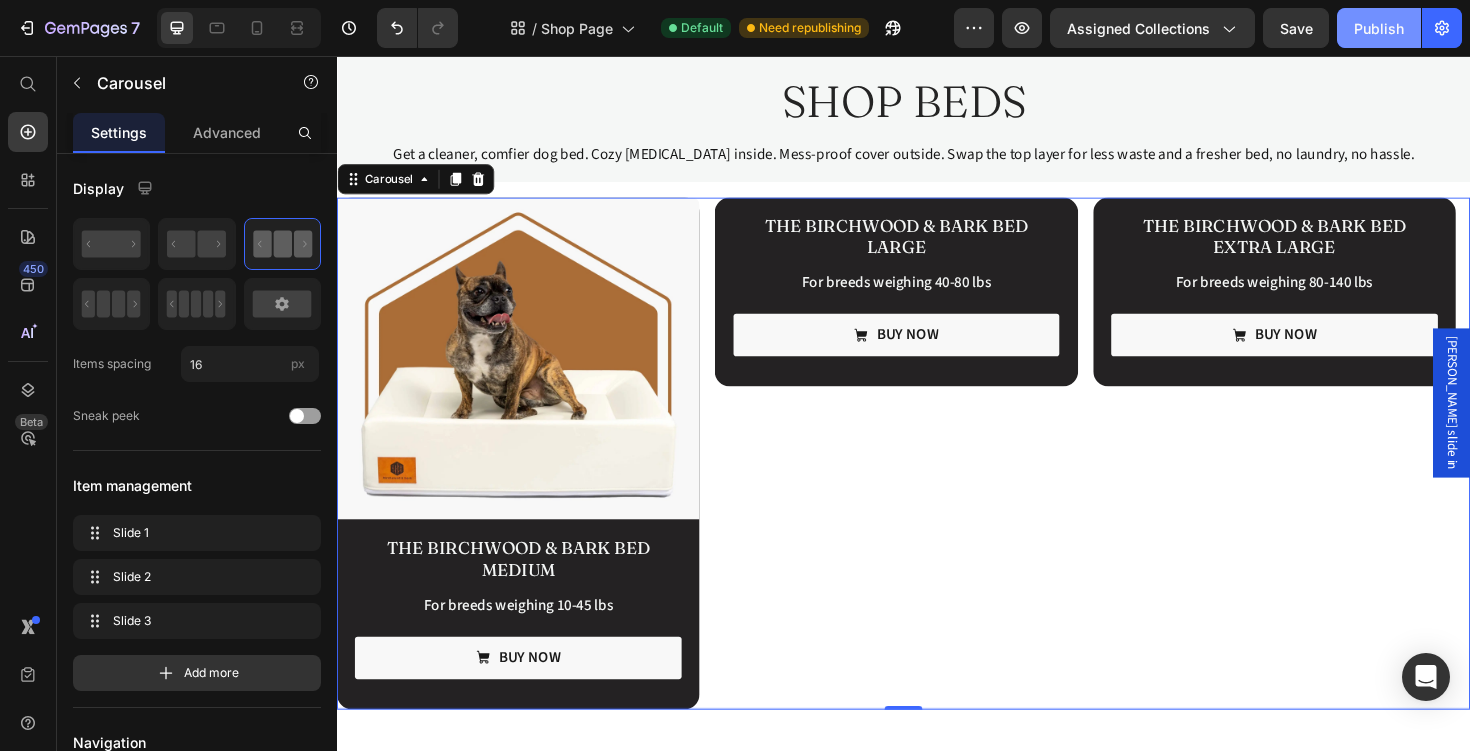 click on "Publish" 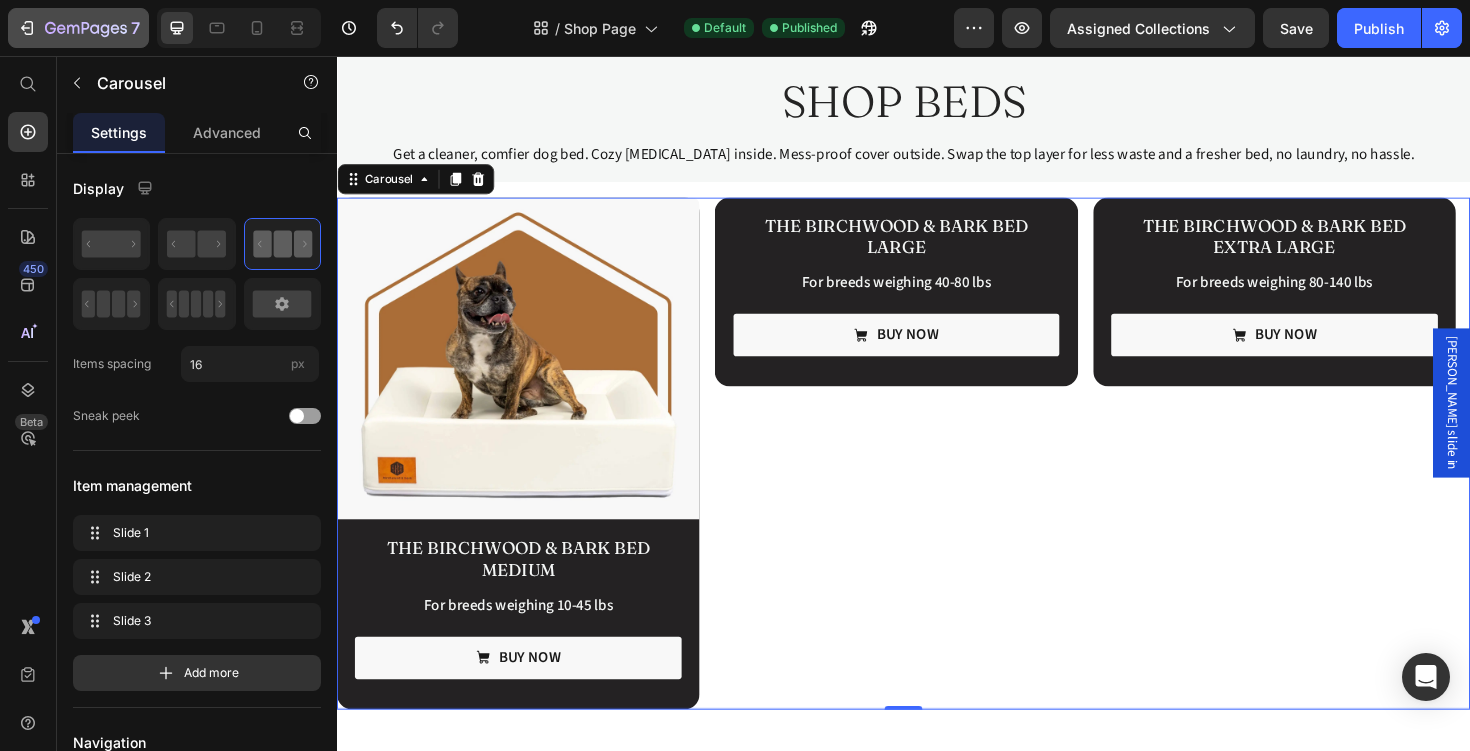 click on "7" 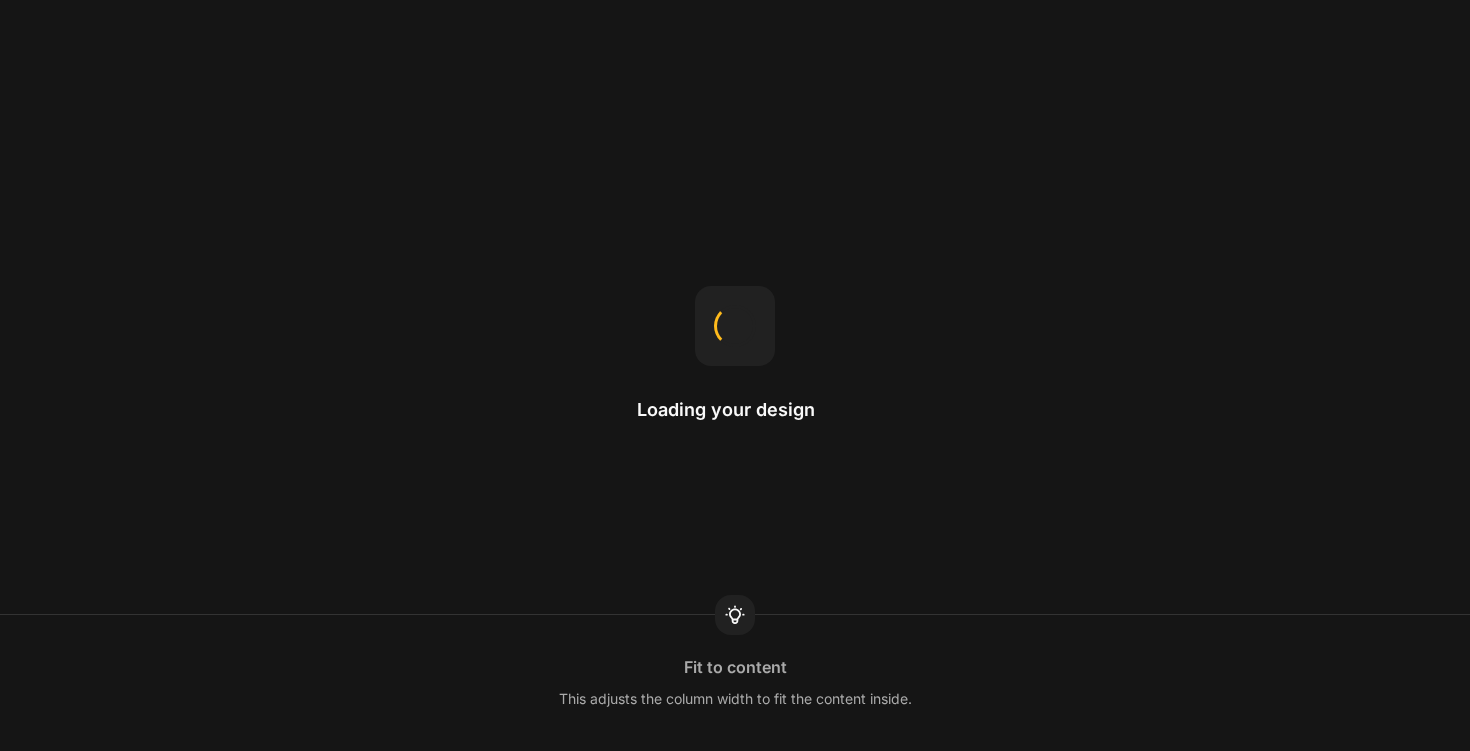 scroll, scrollTop: 0, scrollLeft: 0, axis: both 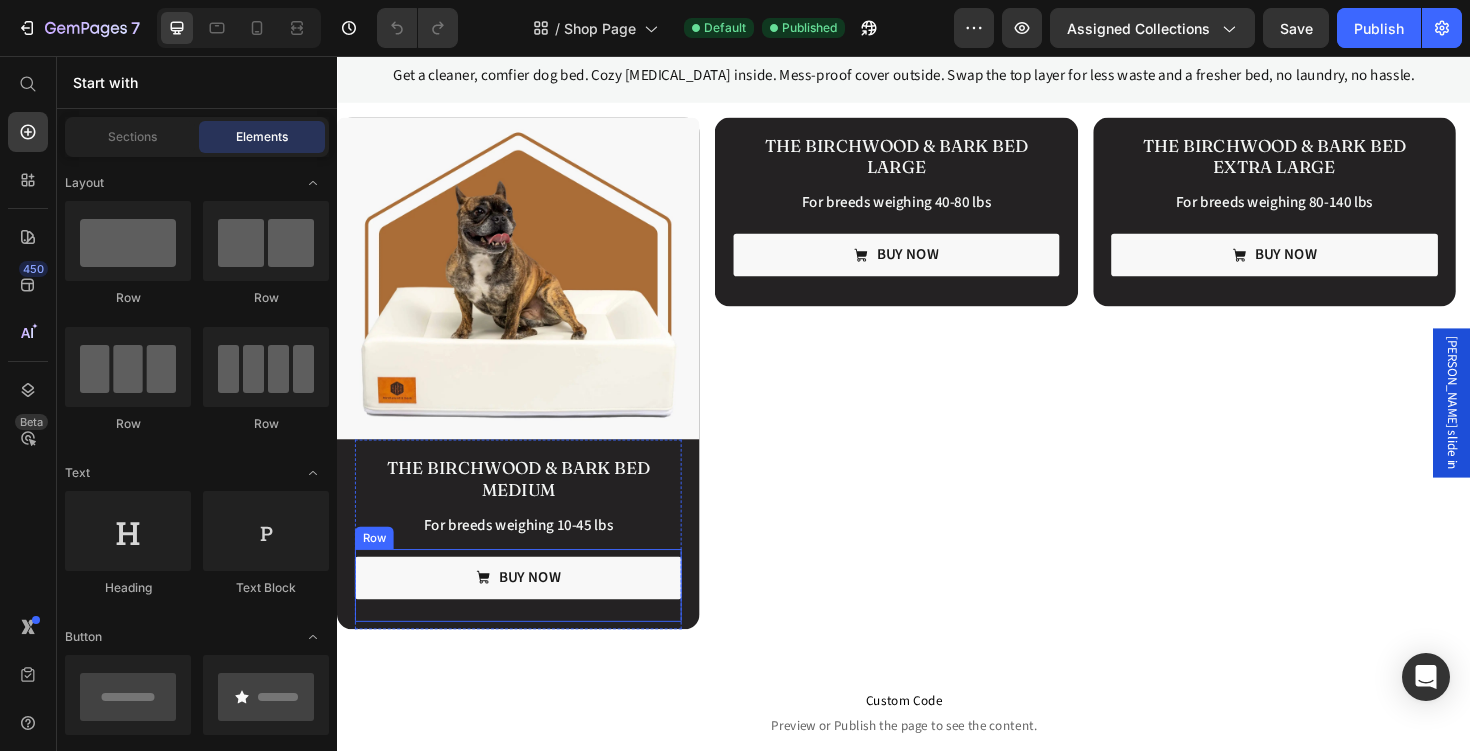 click on "Buy now Button" at bounding box center (529, 617) 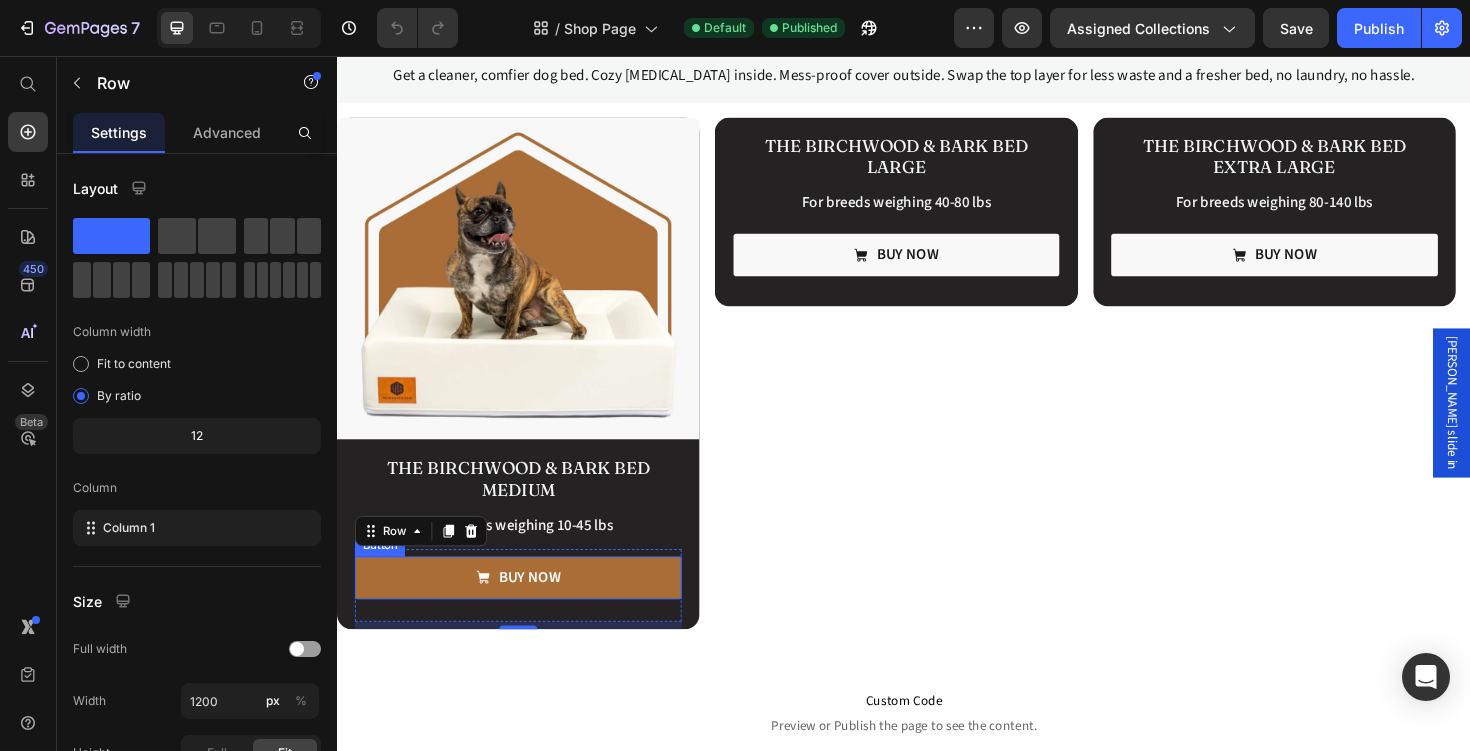 click on "Buy now" at bounding box center [529, 609] 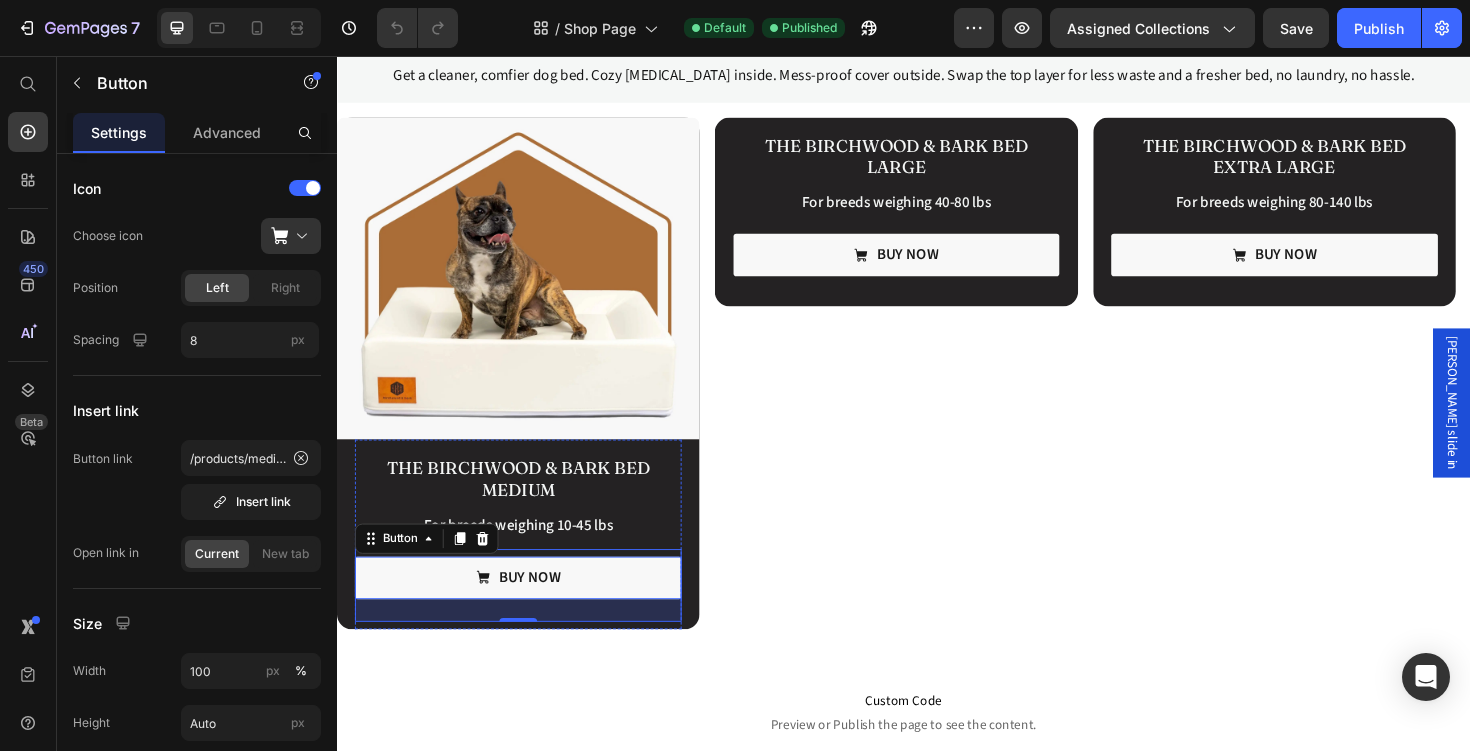 click on "Buy now Button   24" at bounding box center (529, 617) 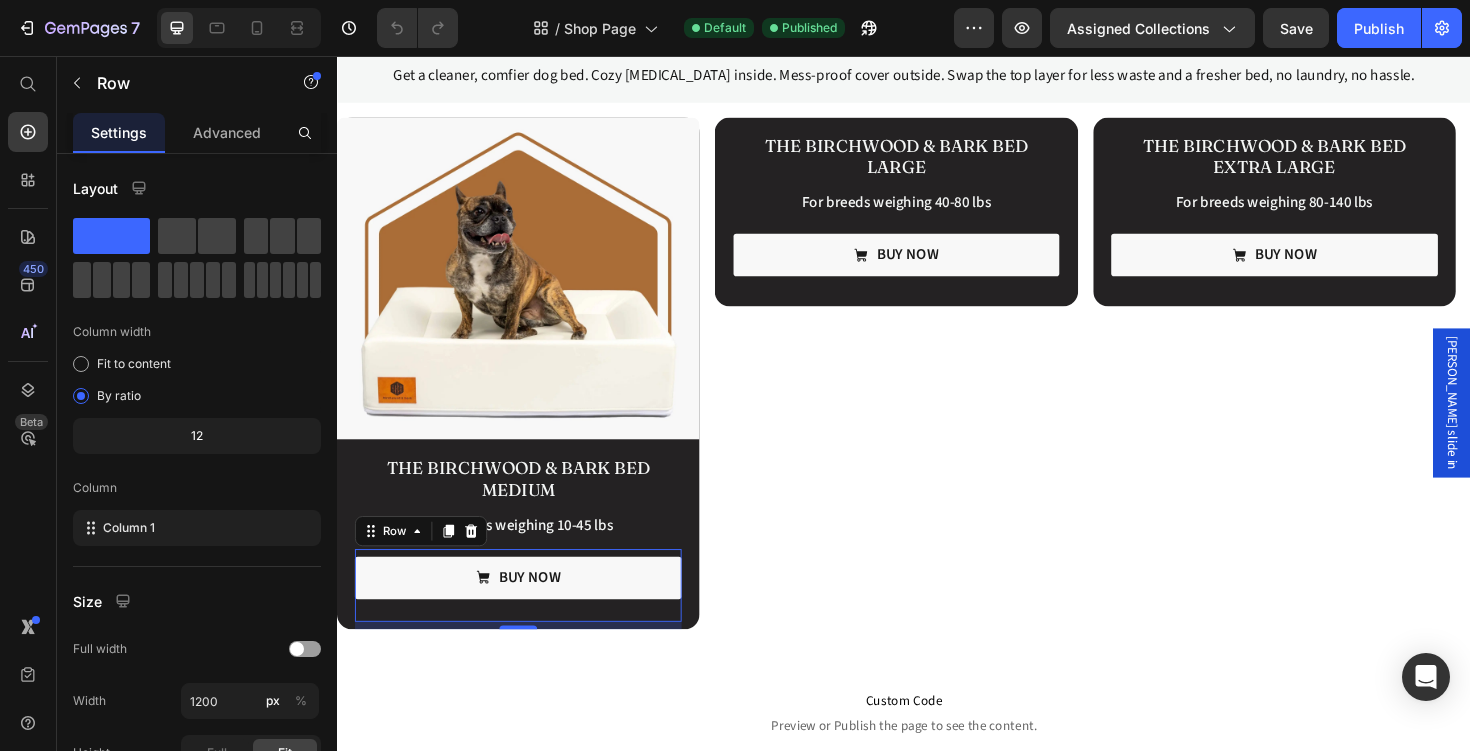 click on "Buy now Button" at bounding box center [529, 617] 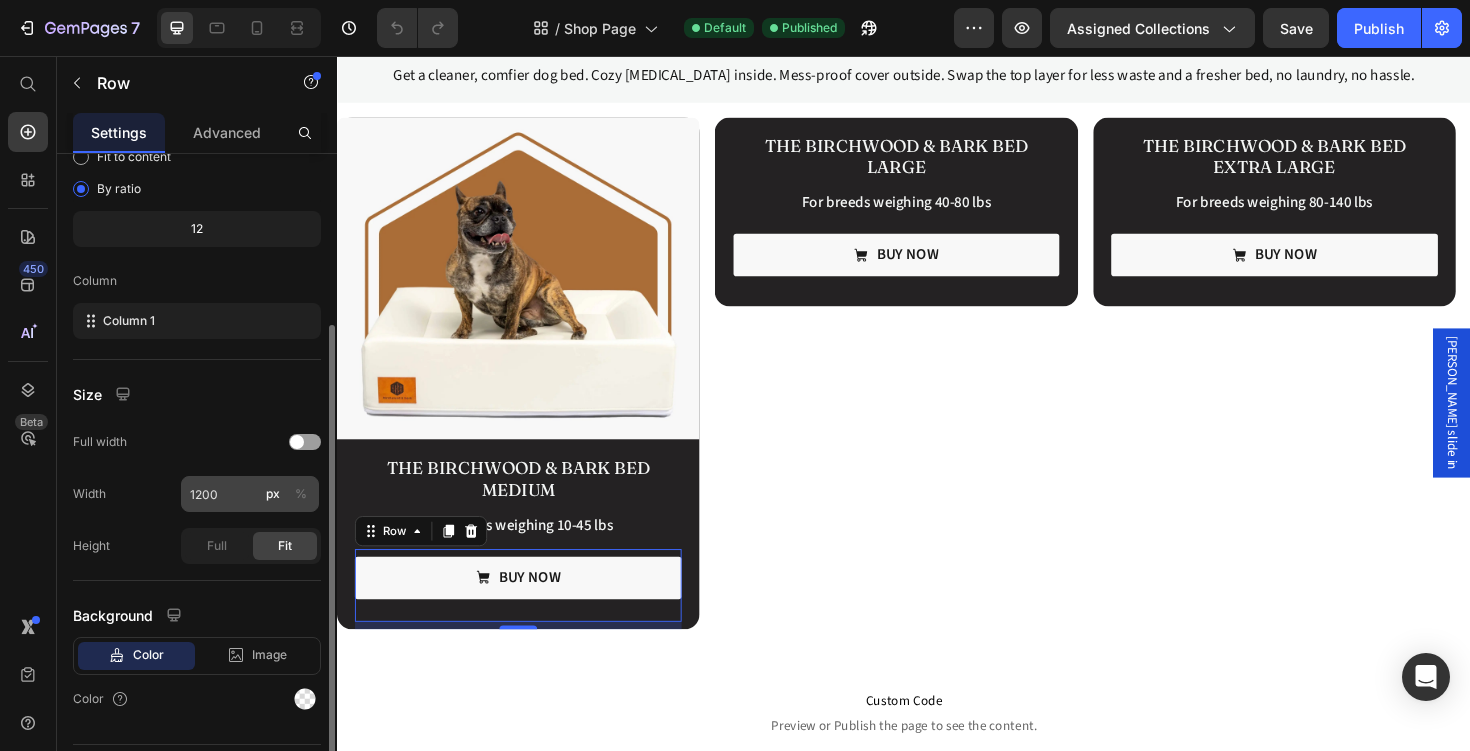 scroll, scrollTop: 220, scrollLeft: 0, axis: vertical 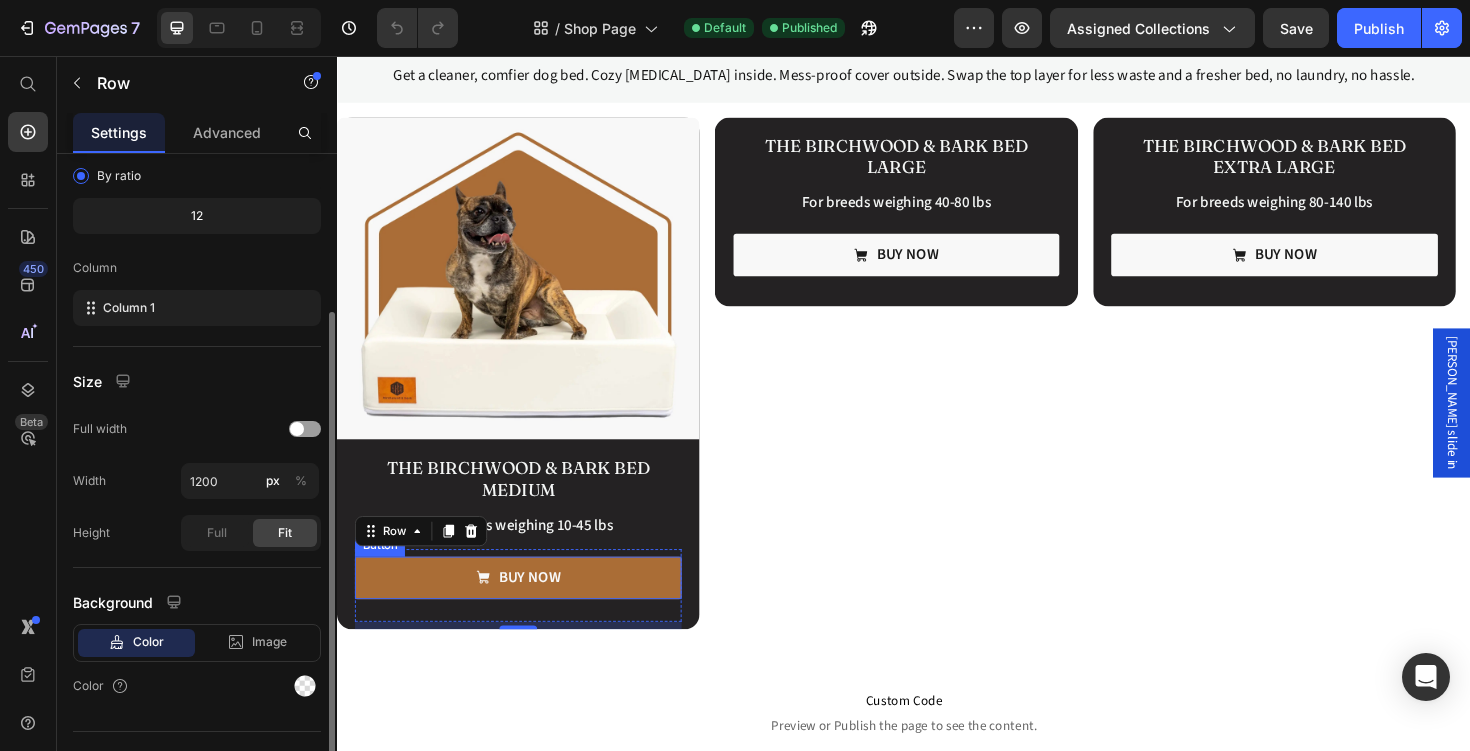 click on "Buy now" at bounding box center (529, 609) 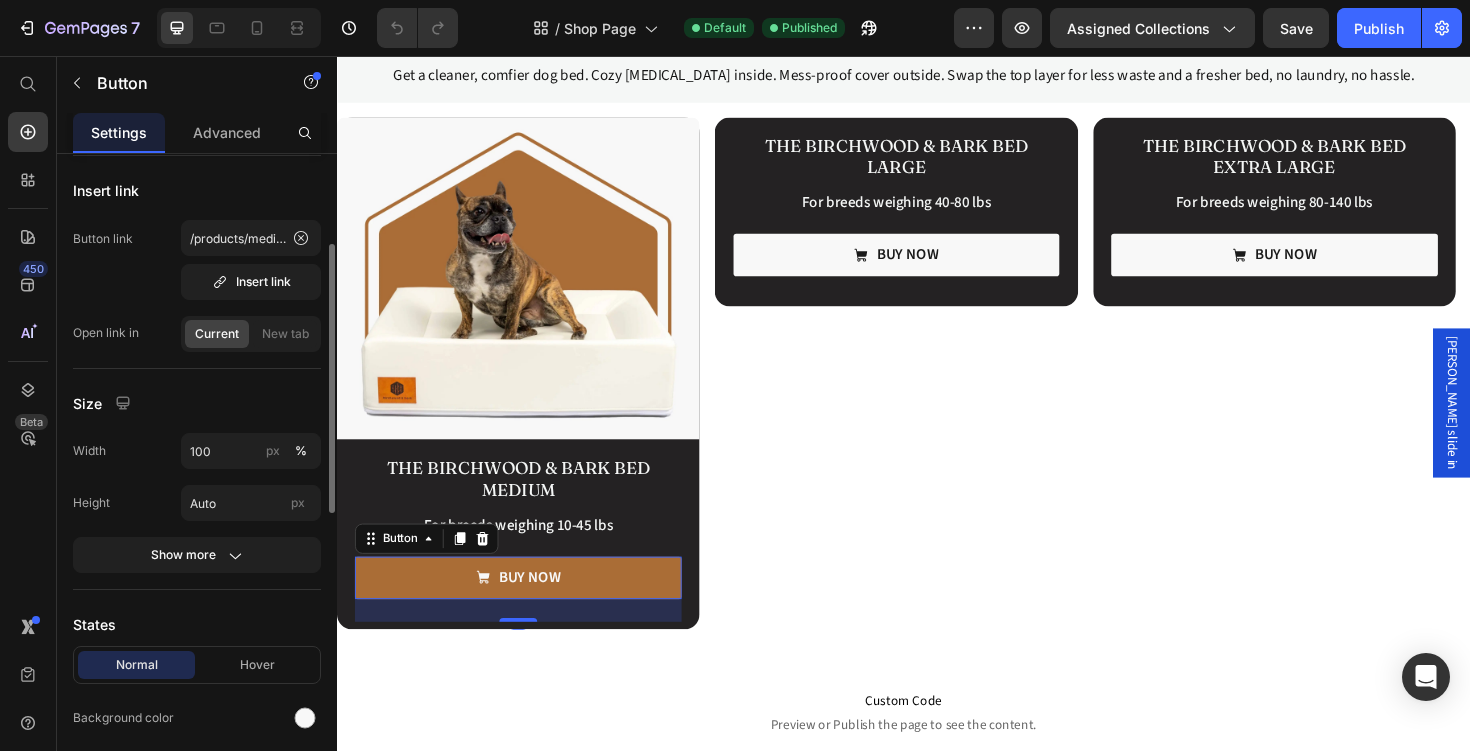 scroll, scrollTop: 0, scrollLeft: 0, axis: both 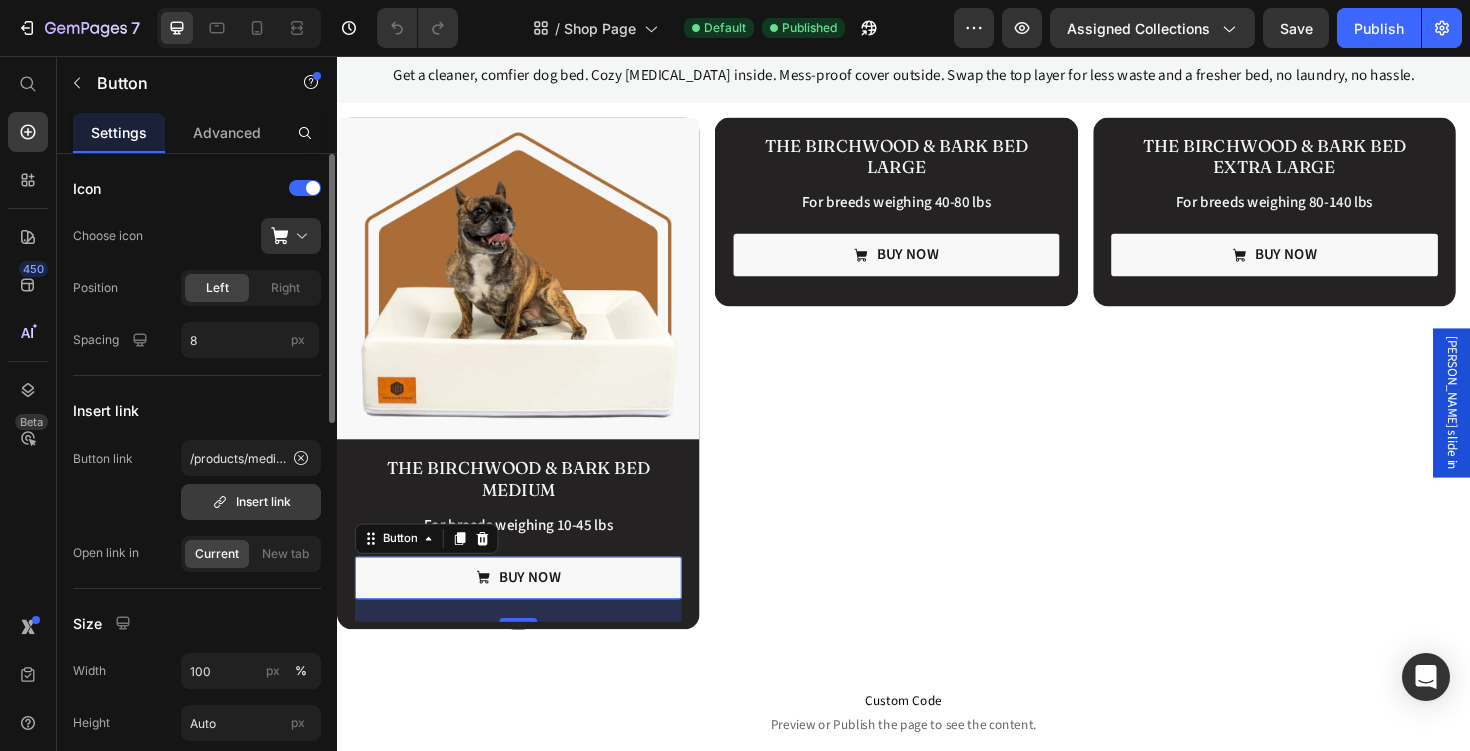 click on "Insert link" at bounding box center (251, 502) 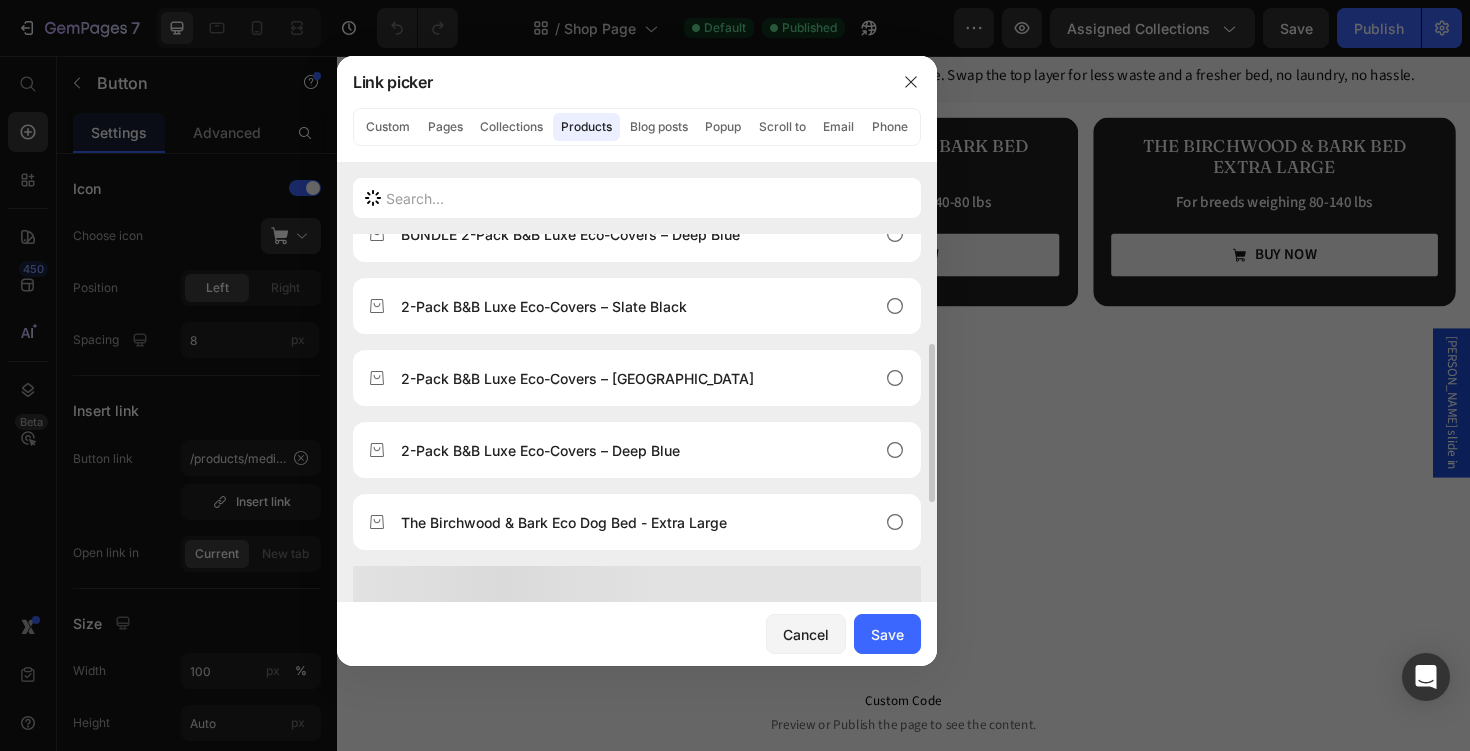 scroll, scrollTop: 496, scrollLeft: 0, axis: vertical 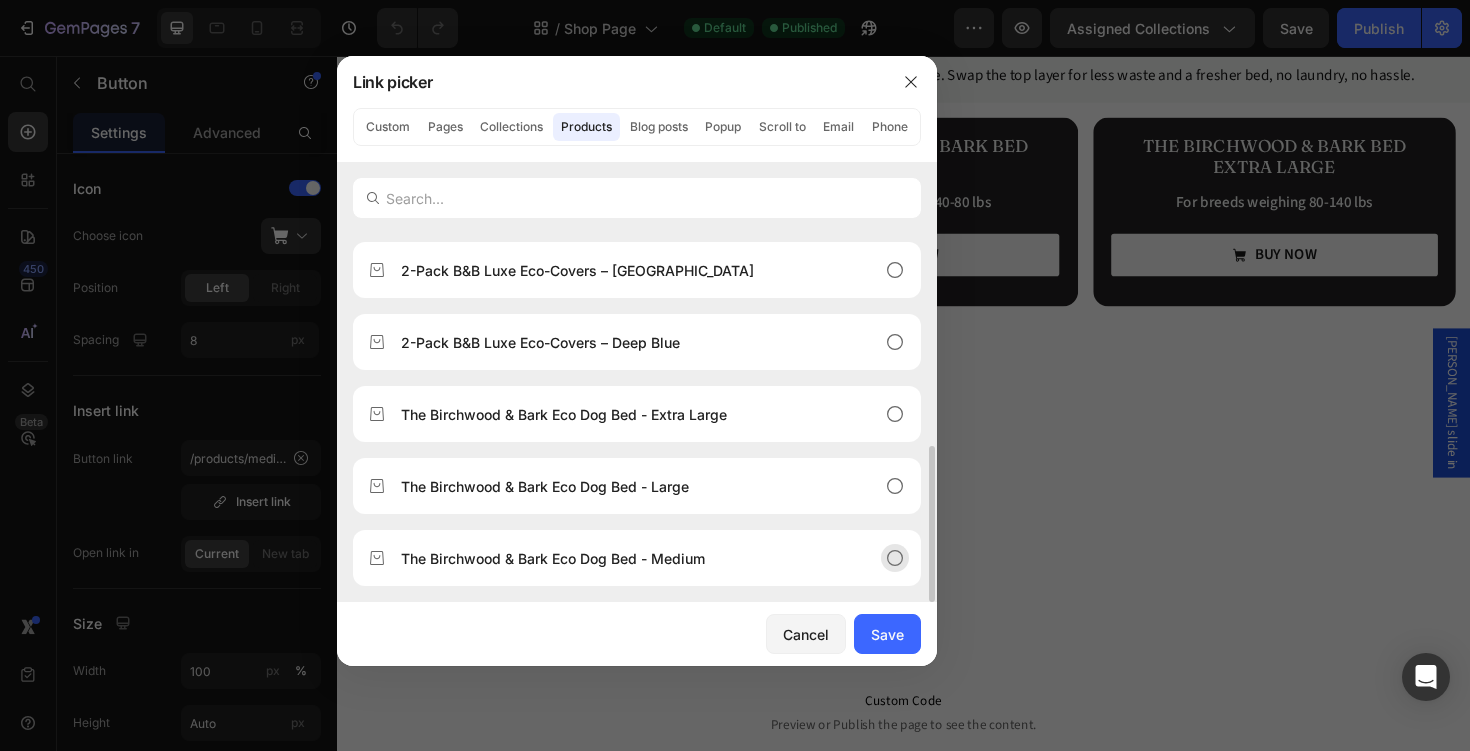 click on "The Birchwood & Bark Eco Dog Bed - Medium" at bounding box center (553, 558) 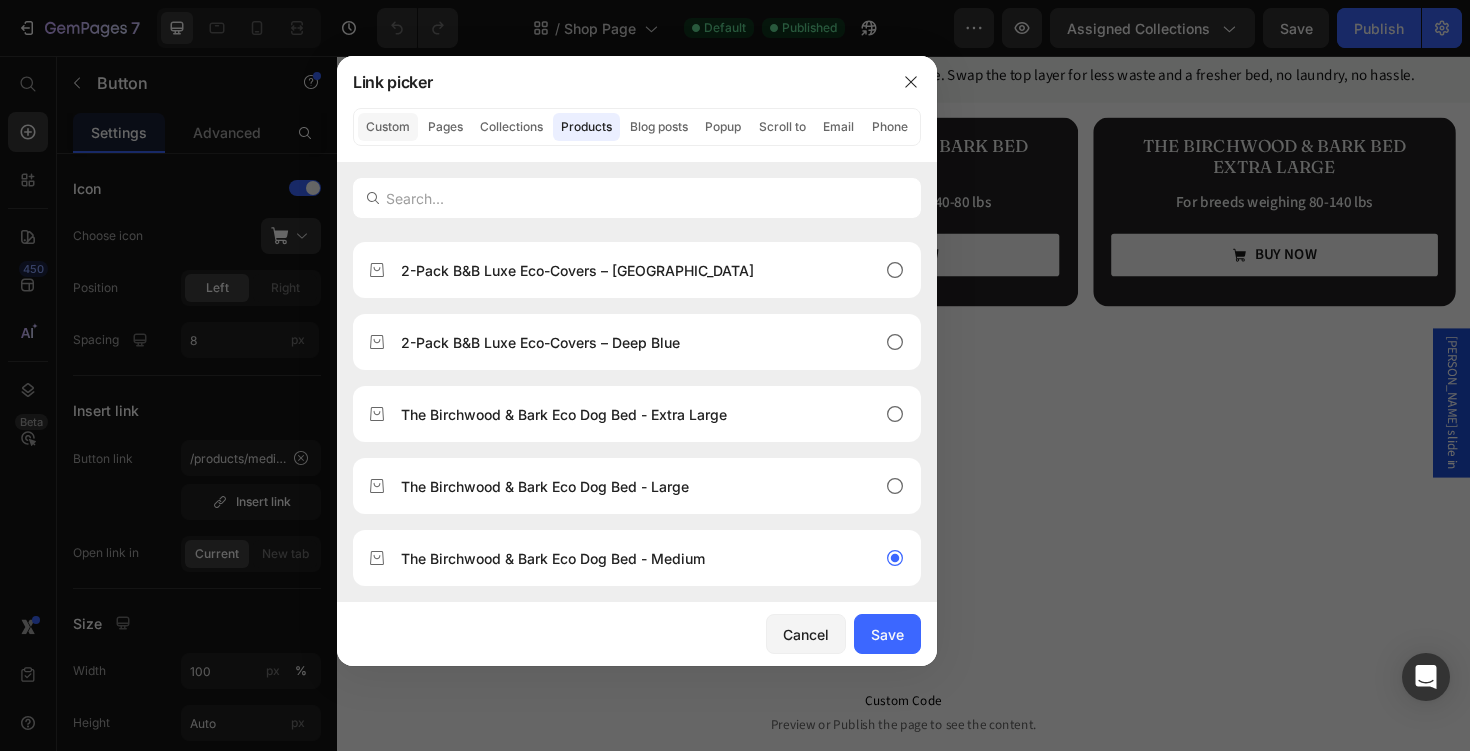 click on "Custom" 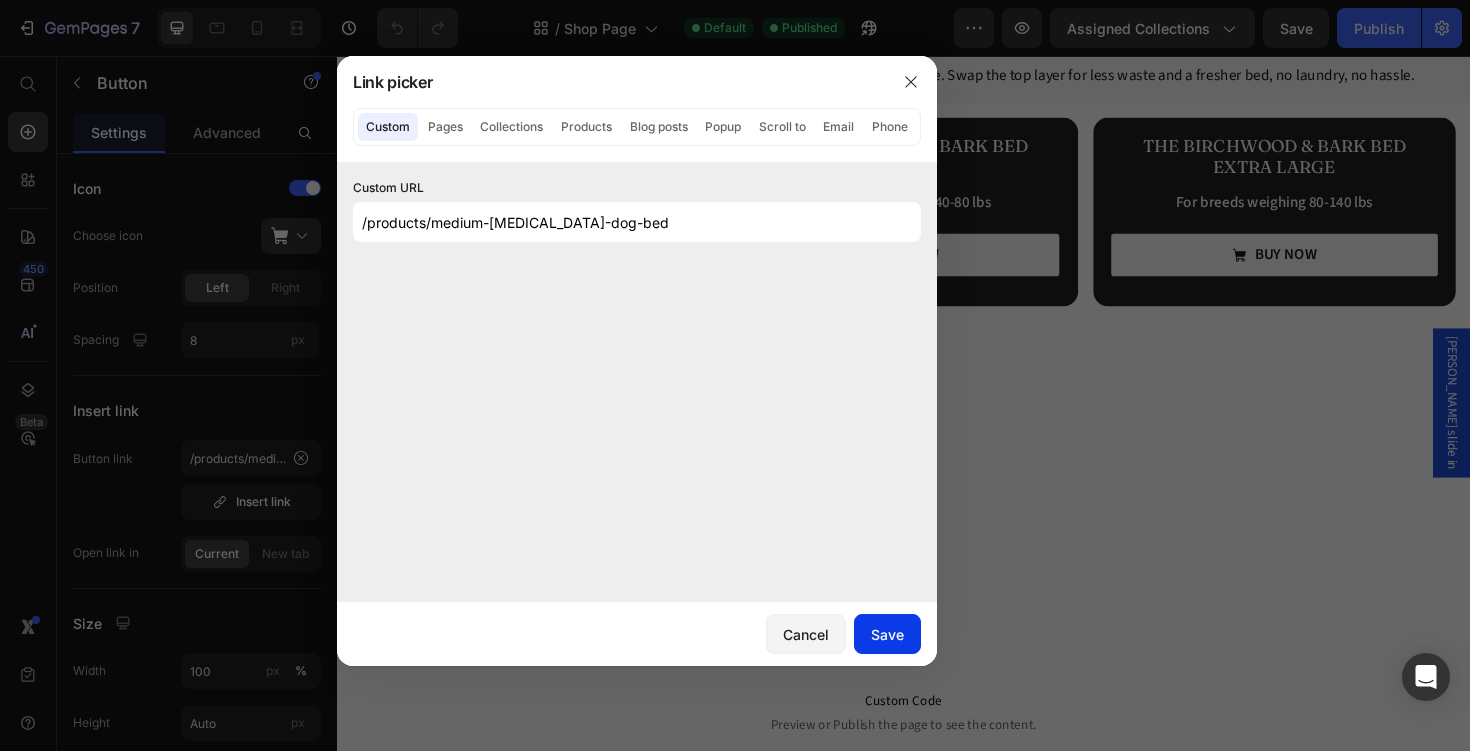 click on "Save" at bounding box center [887, 634] 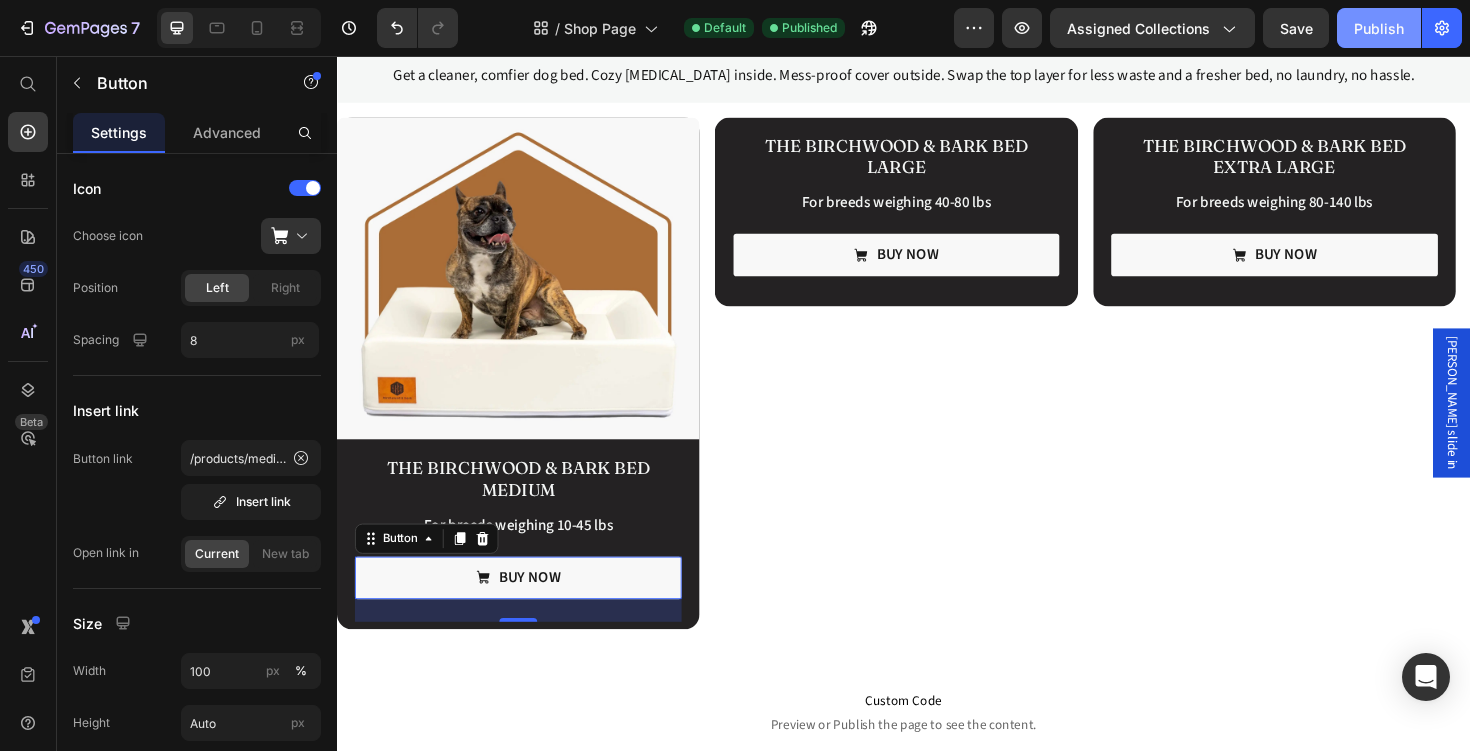 click on "Publish" 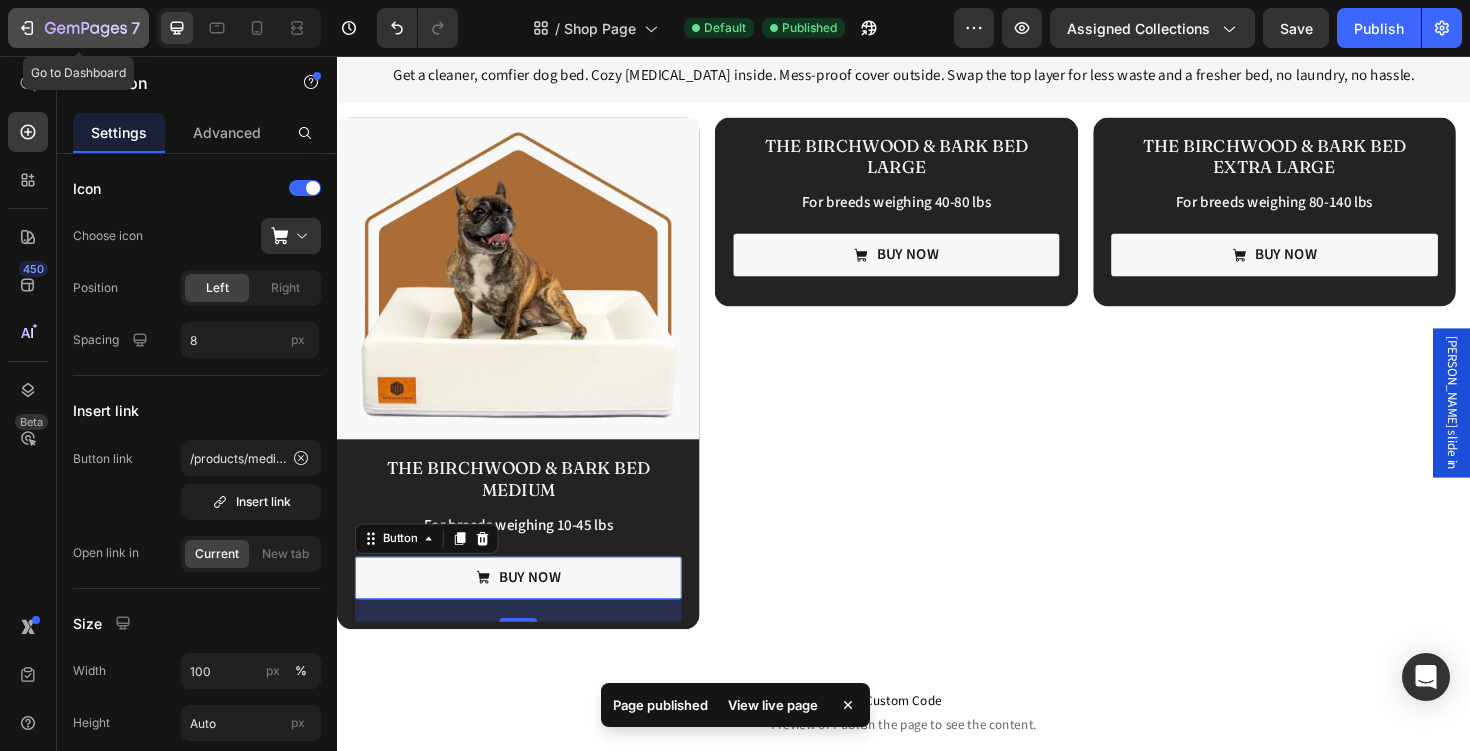 click 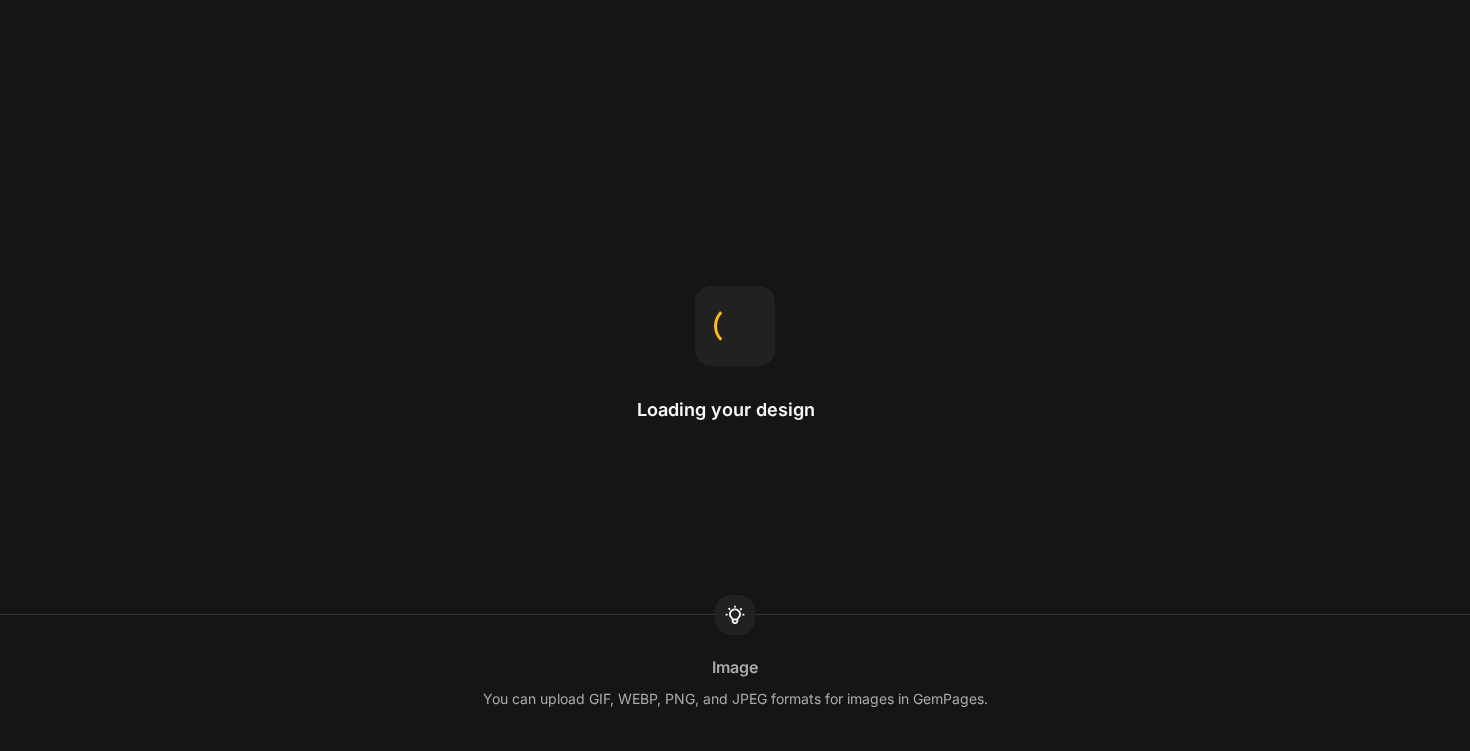 scroll, scrollTop: 0, scrollLeft: 0, axis: both 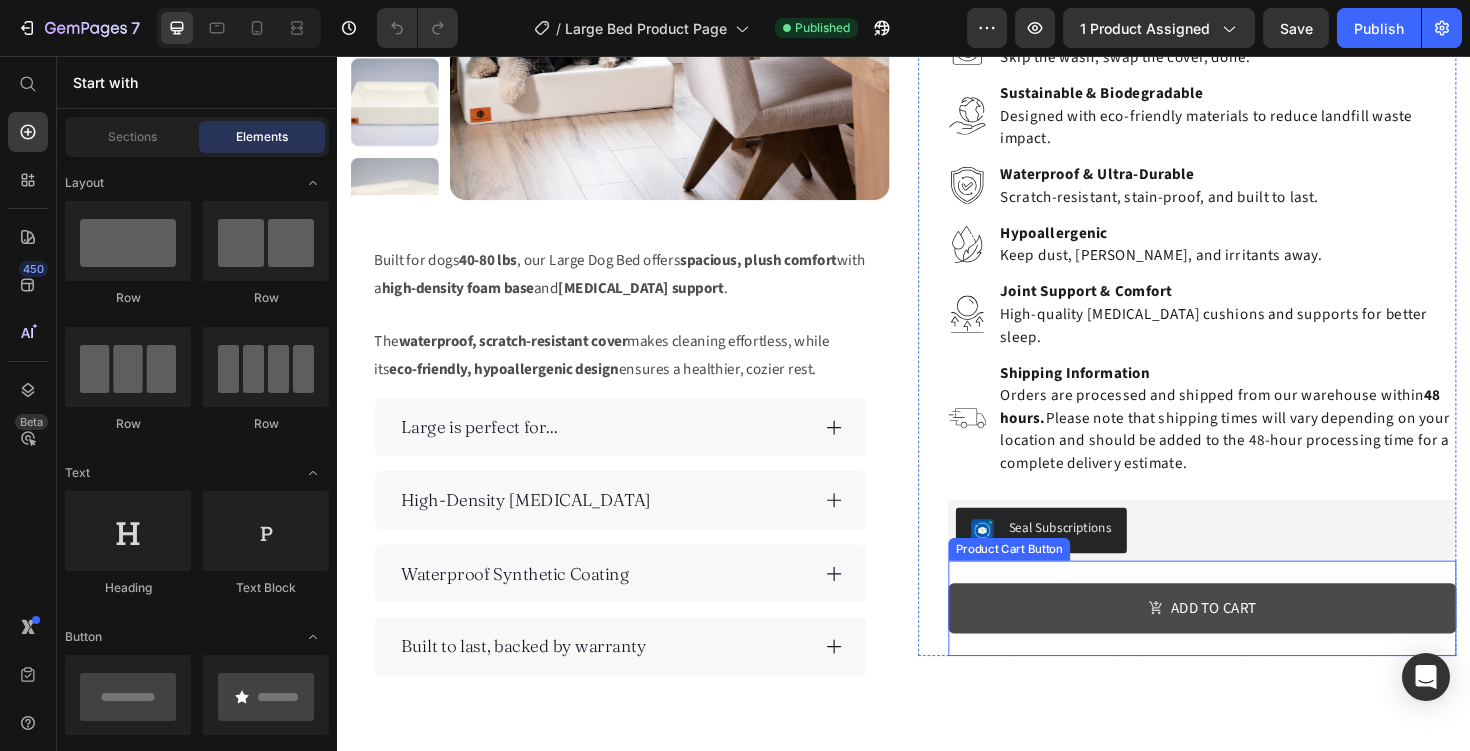 click on "Add to cart" at bounding box center (1253, 641) 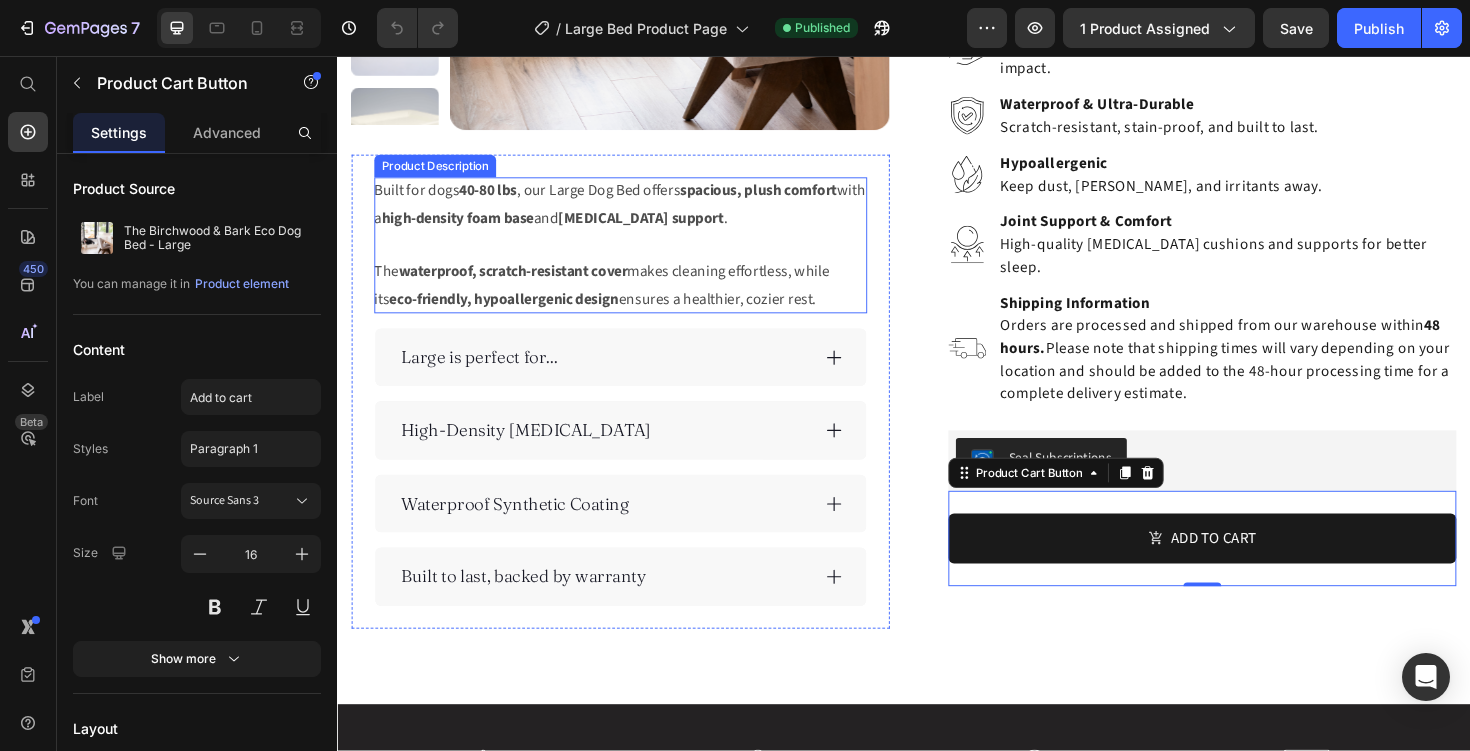 scroll, scrollTop: 489, scrollLeft: 0, axis: vertical 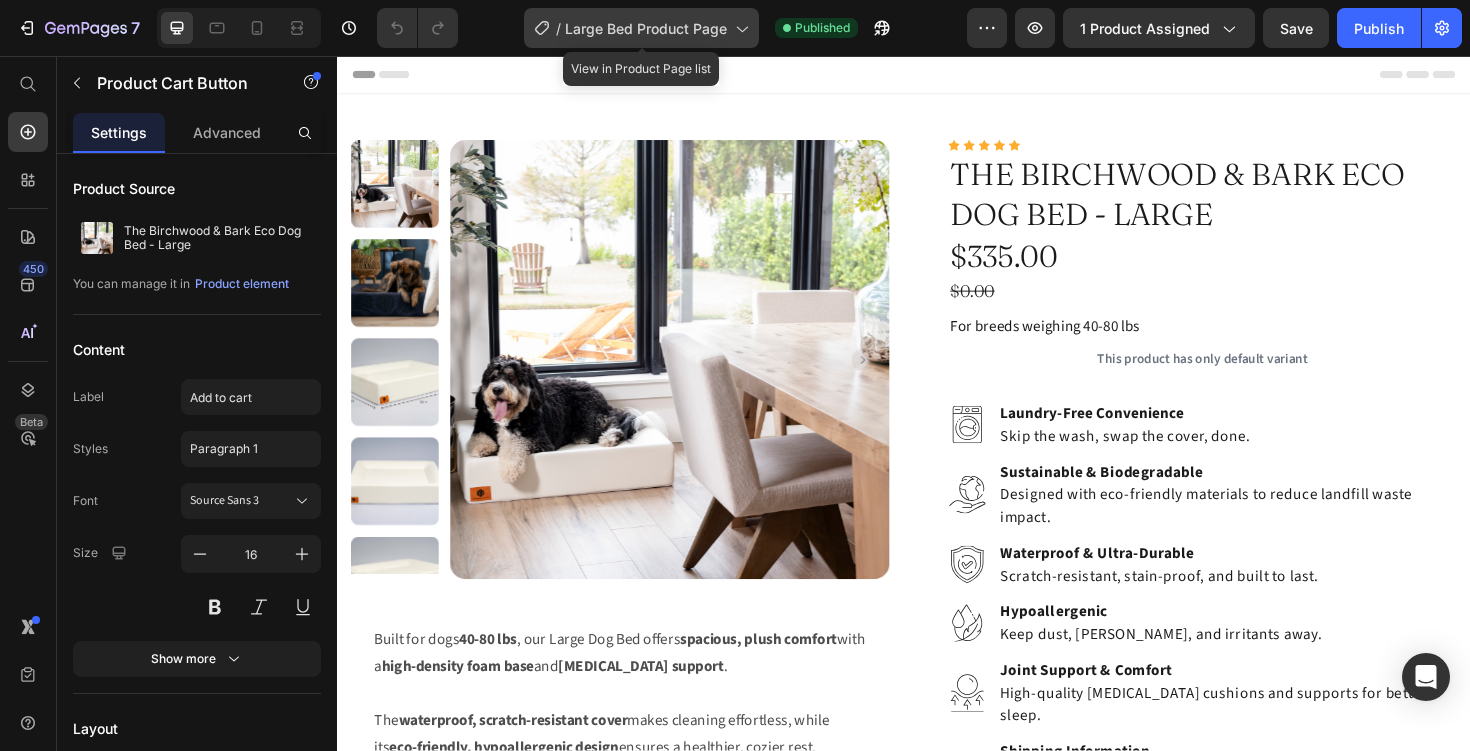 click 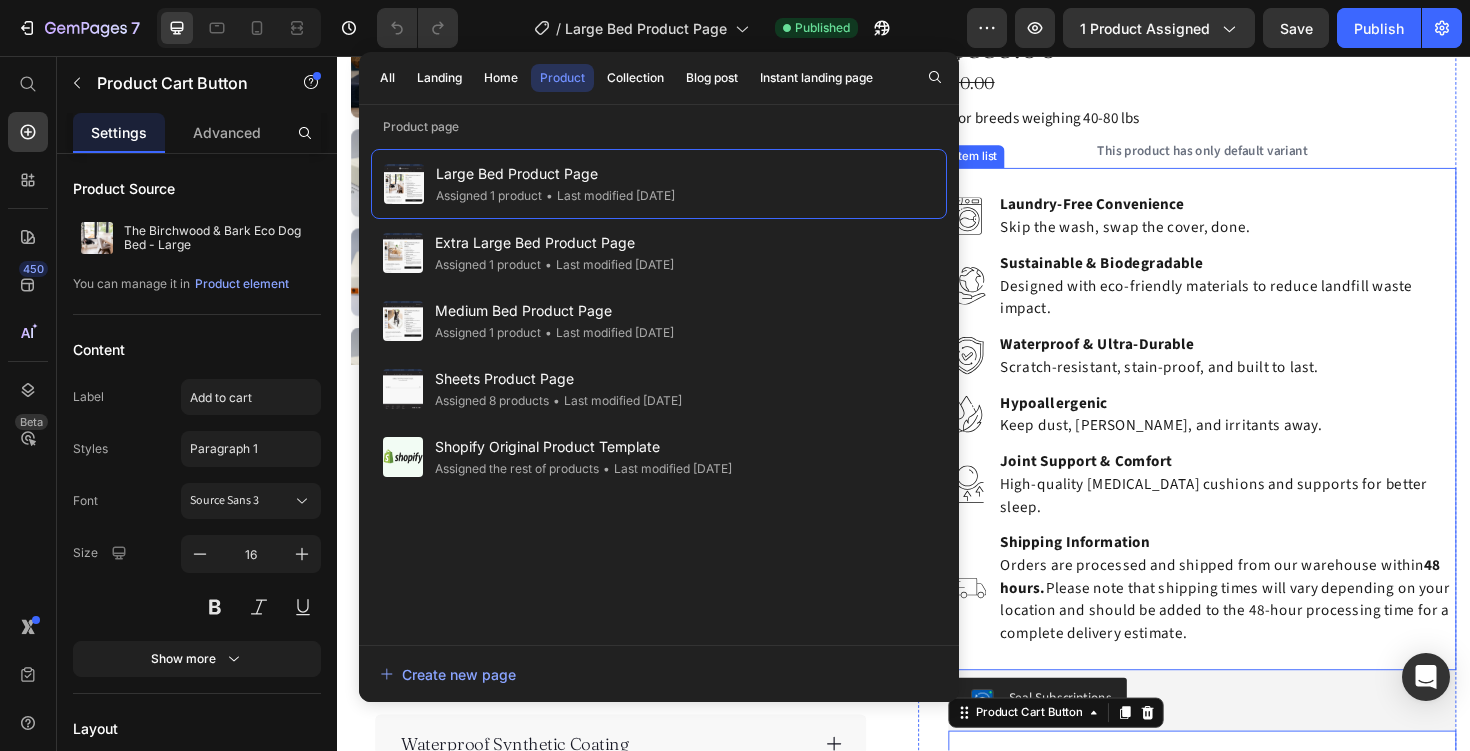 scroll, scrollTop: 318, scrollLeft: 0, axis: vertical 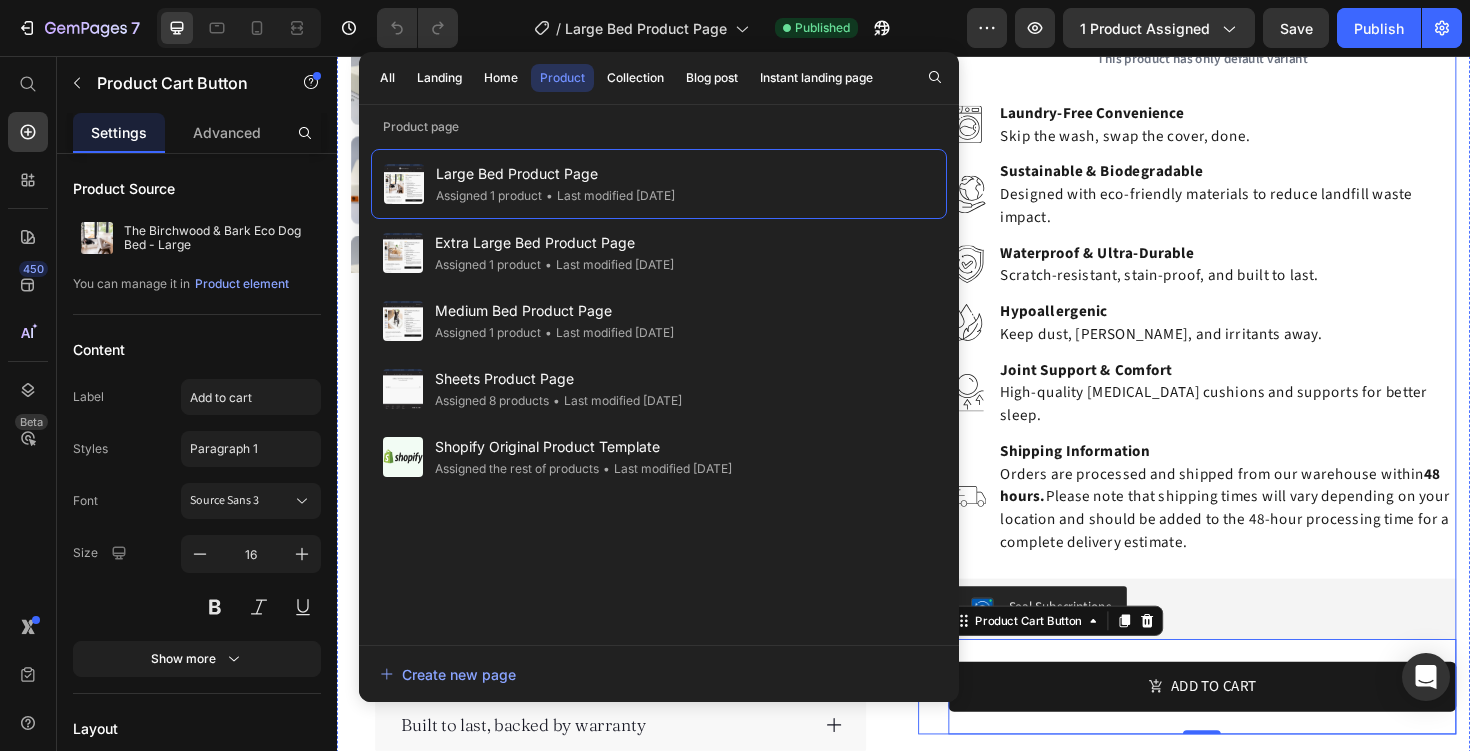 click on "Icon Icon Icon Icon Icon Icon List Hoz Row The Birchwood & Bark Eco Dog Bed - Large Product Title $335.00 Product Price $0.00 Product Price For breeds weighing 40-80 lbs Text block This product has only default variant Product Variants & Swatches
Laundry-Free Convenience Skip the wash, swap the cover, done.
Sustainable & Biodegradable Designed with eco-friendly materials to reduce landfill waste impact.
Waterproof & Ultra-Durable Scratch-resistant, stain-proof, and built to last.
Hypoallergenic  Keep dust, dander, and irritants away.
Joint Support & Comfort  High-quality [MEDICAL_DATA] cushions and supports for better sleep.
Shipping Information Orders are processed and shipped from our warehouse within  48 hours.  Please note that shipping times will vary depending on your location and should be added to the 48-hour processing time for a complete delivery estimate. Item list Seal Subscriptions" at bounding box center (1237, 301) 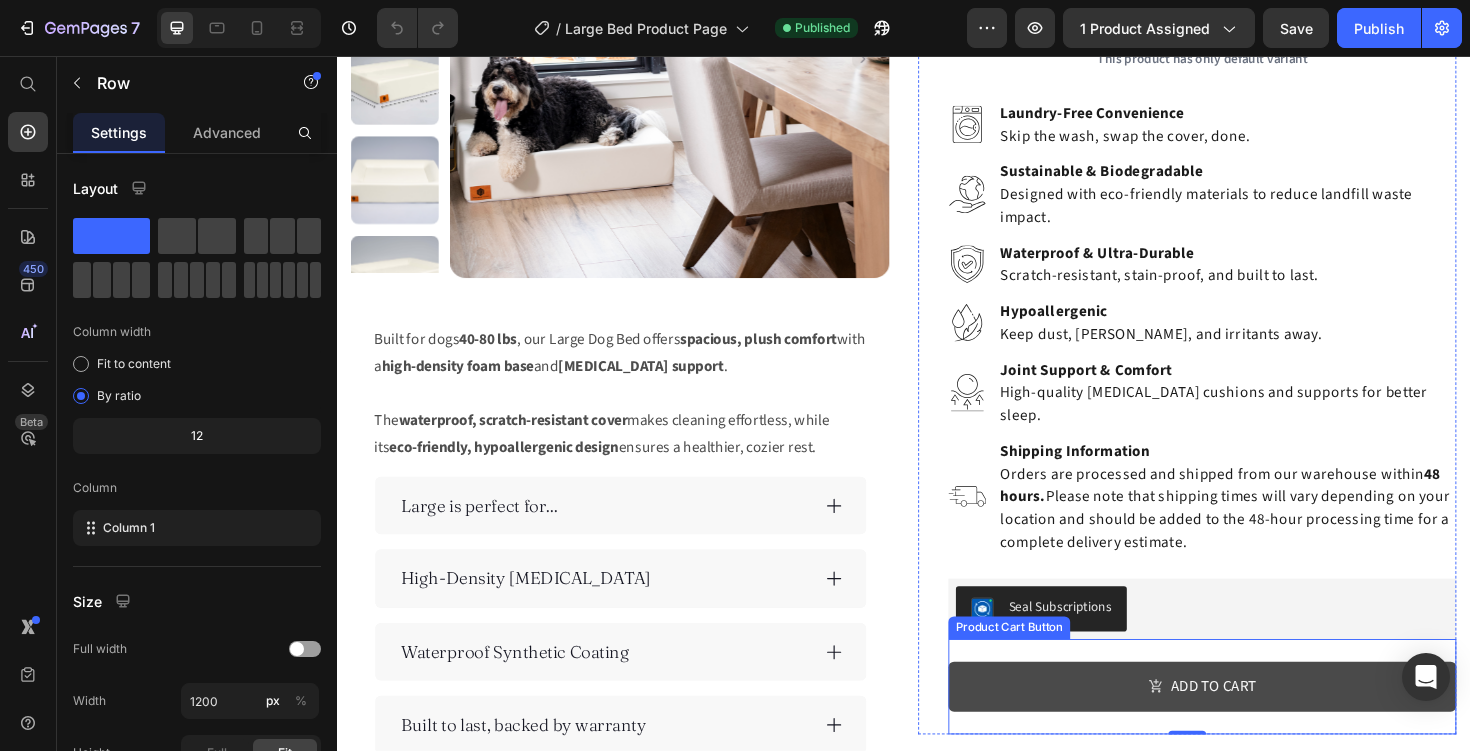 click on "Add to cart" at bounding box center (1253, 724) 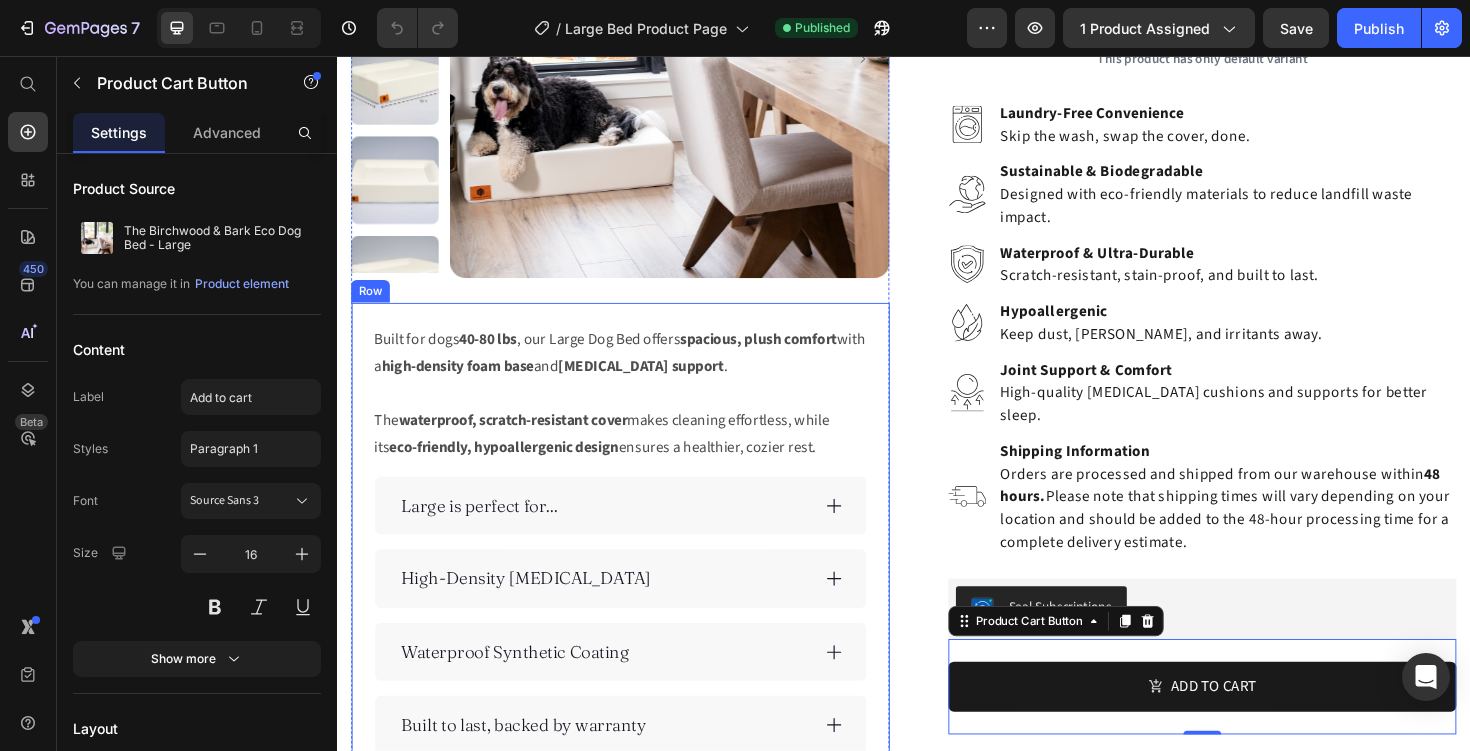 scroll, scrollTop: 325, scrollLeft: 0, axis: vertical 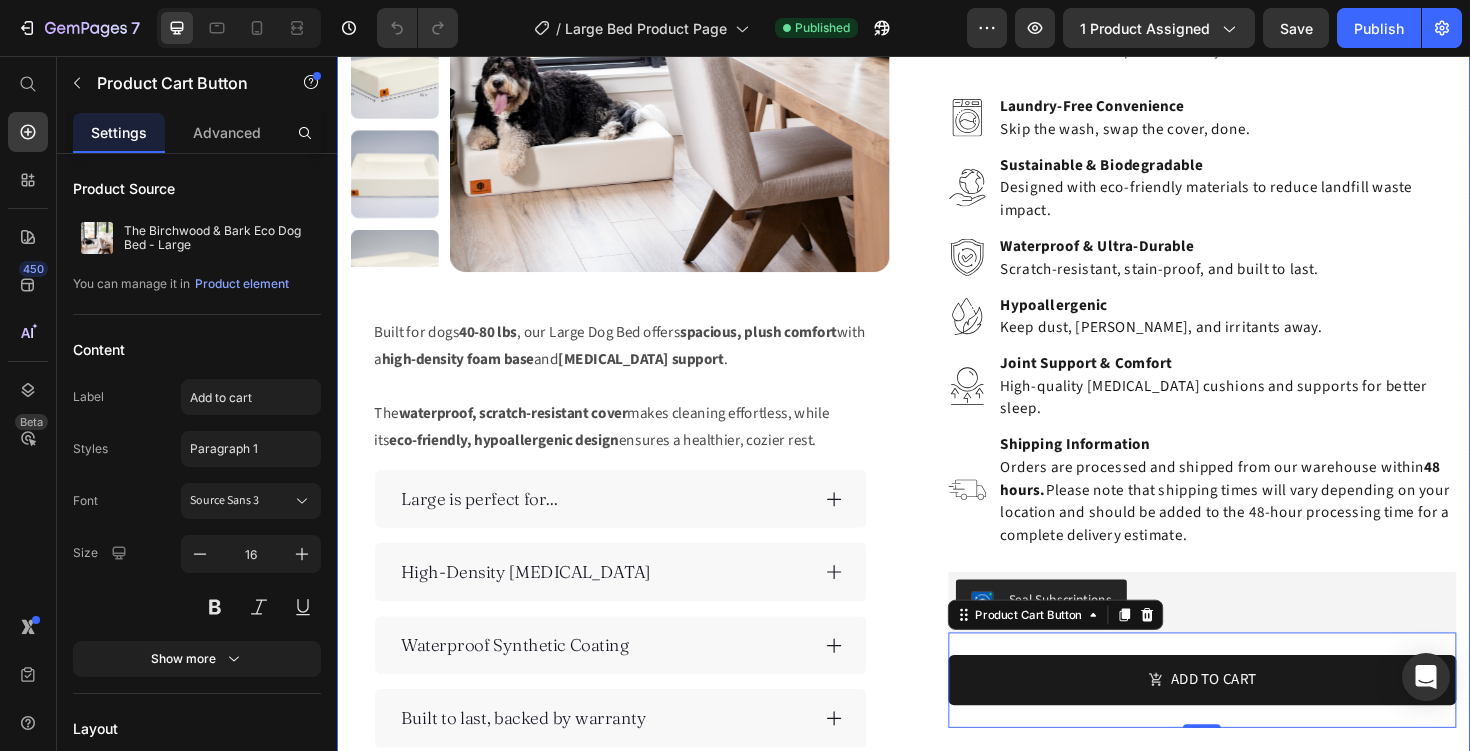 click on "Product Images Icon Icon Icon Icon Icon Icon List Hoz Row The Birchwood & Bark Eco Dog Bed - Large Product Title $335.00 Product Price For breeds weighing 80-140 lbs Text block This product has only default variant Product Variants & Swatches
.id556509747503694786 .st0 {
fill: #242223;
}
Laundry-Free Convenience Skip the wash, swap the cover, done.
.id556509776545055709 .st0 {
fill: #242223;
}
Sustainable & Biodegradable Designed with eco-friendly materials to reduce landfill waste impact.
.id556509807129920450 .st0 {
fill: #242223;
}
Waterproof & Ultra-Durable Scratch-resistant, stain-proof, and built to last.
.id556509828822860765 .st0 {
fill: #242223;
}
Hypoallergenic  Keep dust, dander, and irritants away." at bounding box center [937, 316] 